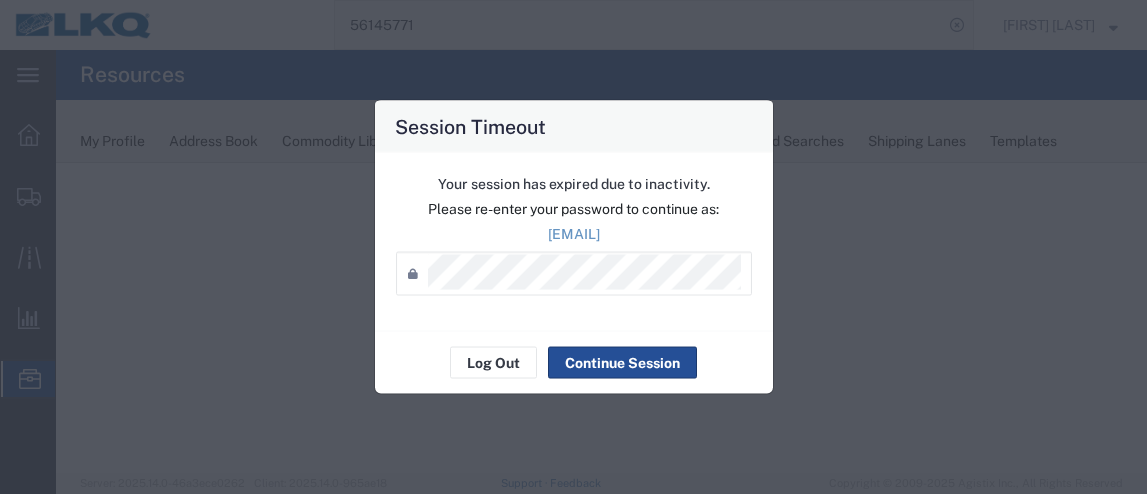scroll, scrollTop: 0, scrollLeft: 0, axis: both 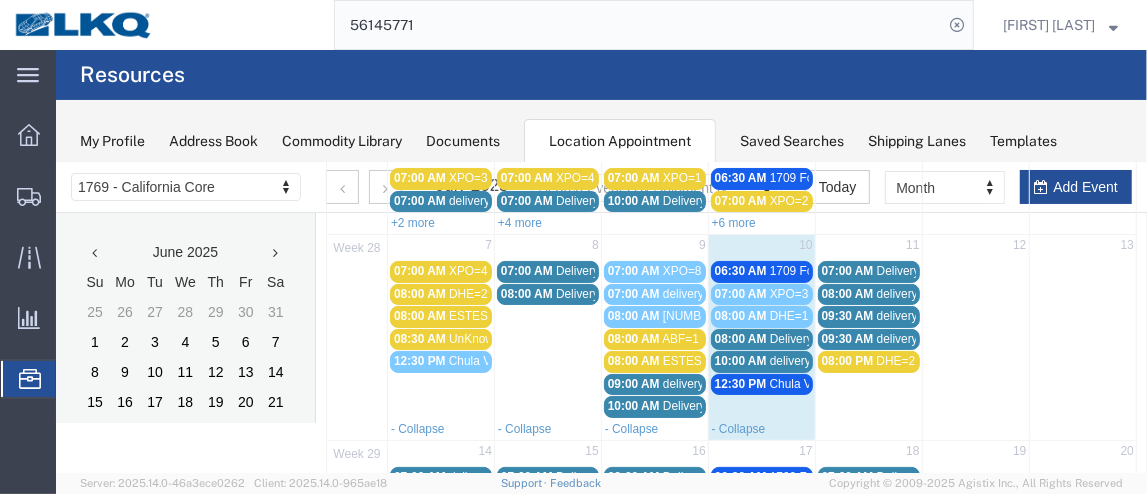 click on "DHE=2" at bounding box center (895, 360) 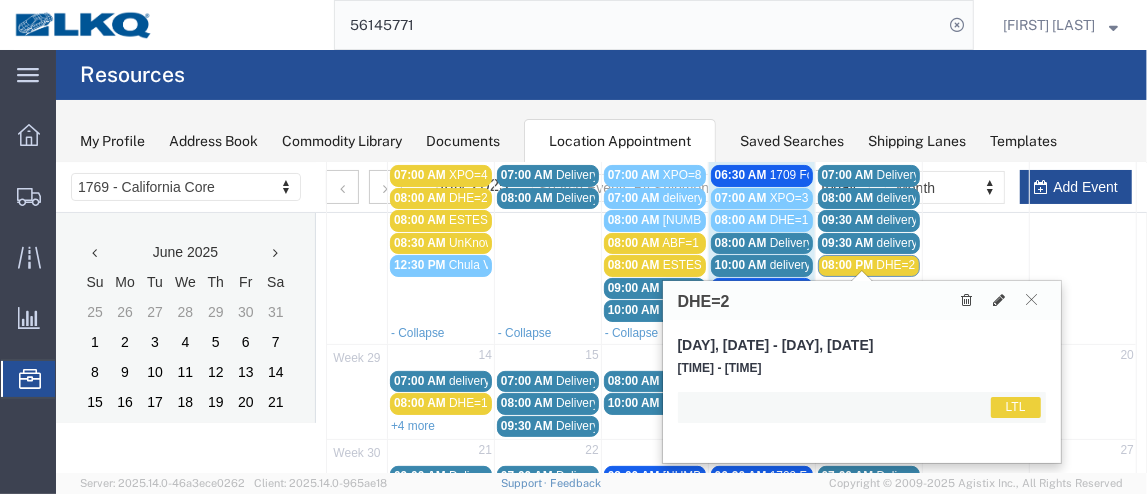 scroll, scrollTop: 329, scrollLeft: 0, axis: vertical 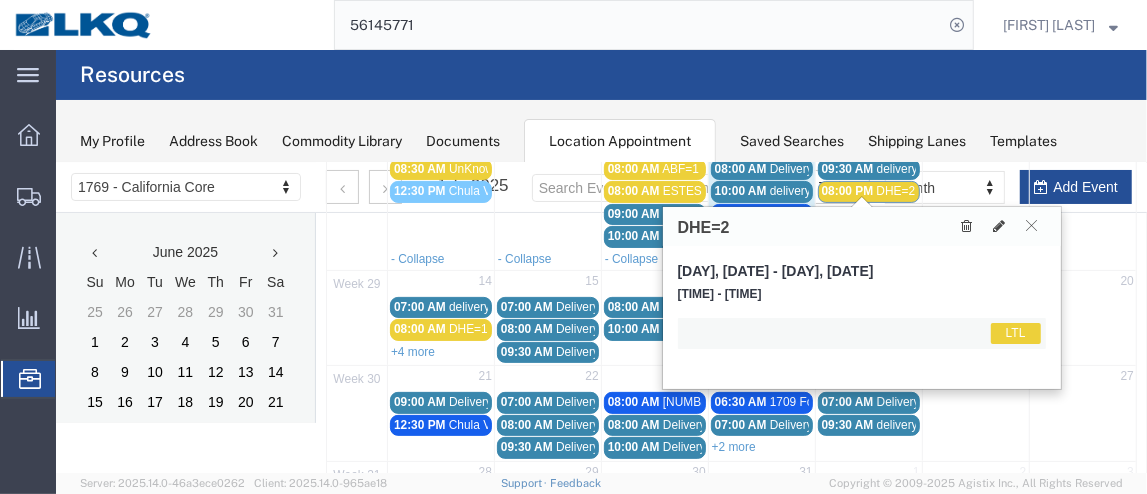 click on "09:30 AM" at bounding box center (526, 351) 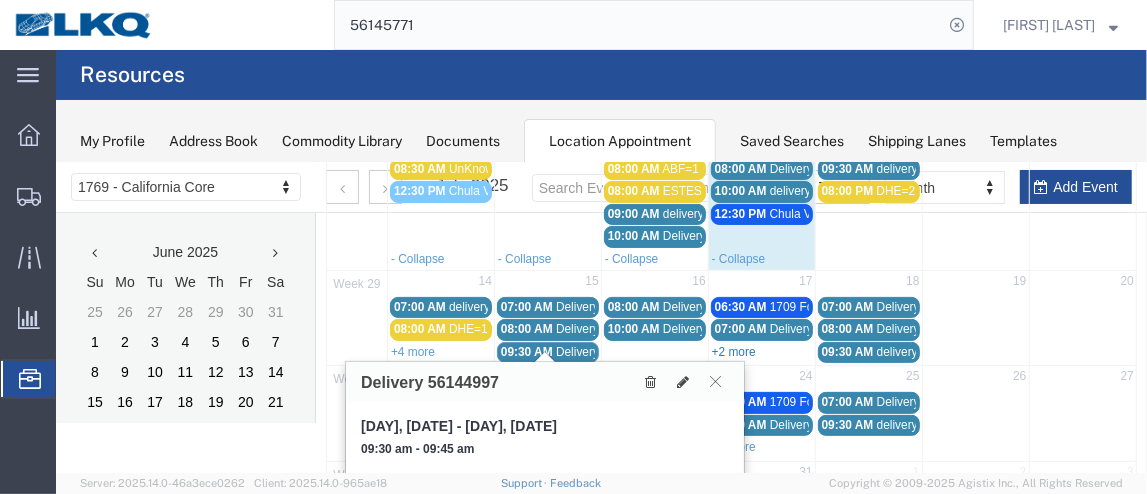 click on "+2 more" at bounding box center (733, 351) 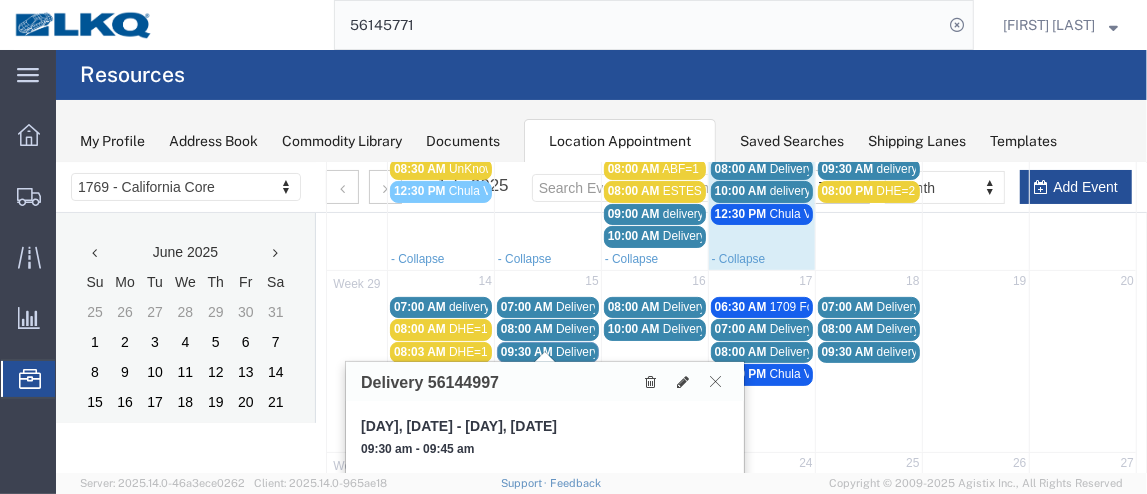 click at bounding box center [714, 380] 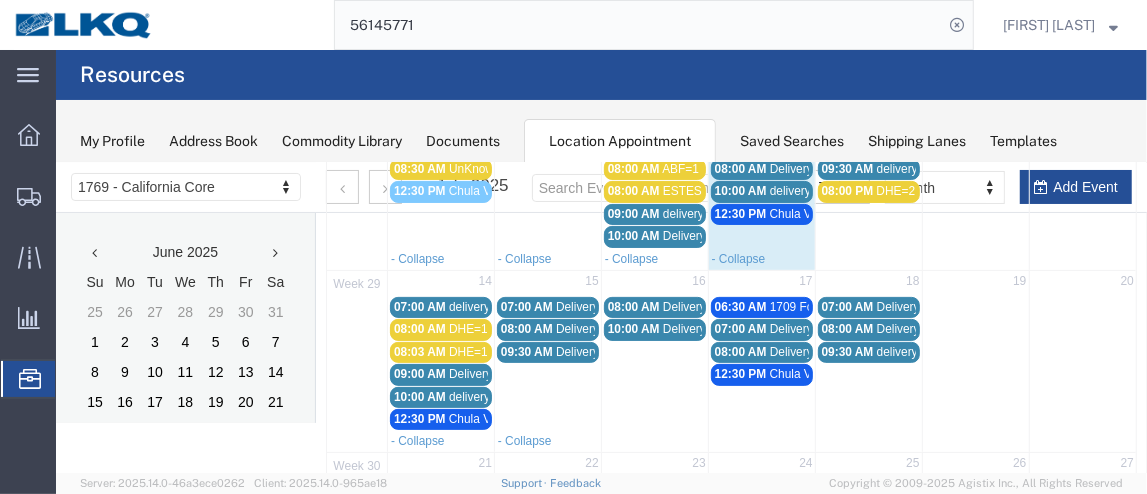 click on "07:00 AM" at bounding box center (419, 306) 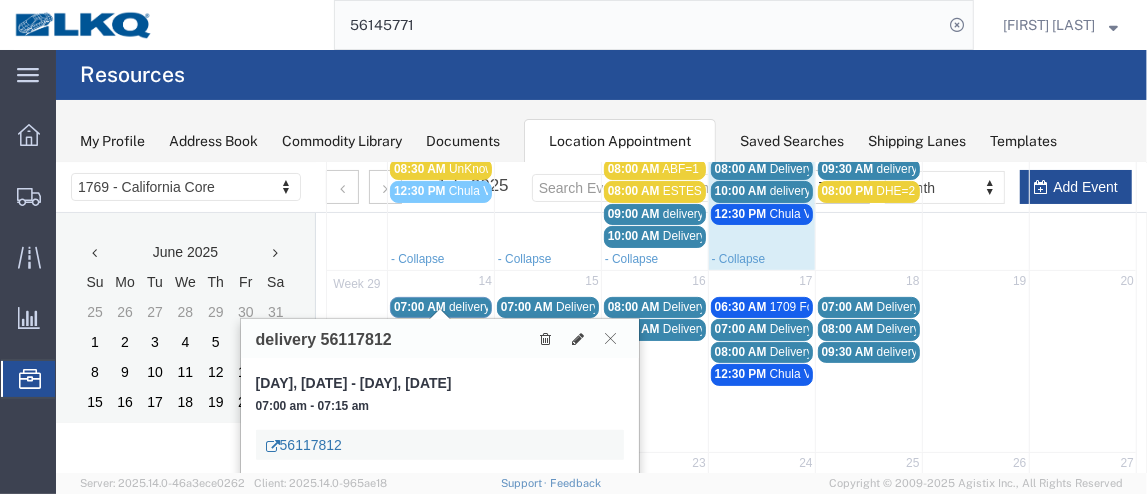 click on "56117812" at bounding box center [303, 444] 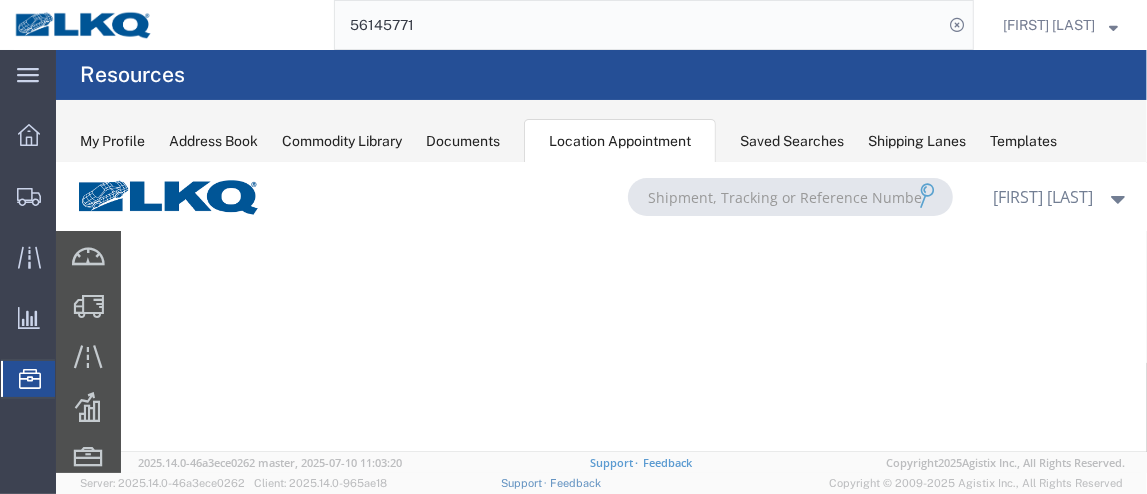 scroll, scrollTop: 310, scrollLeft: 0, axis: vertical 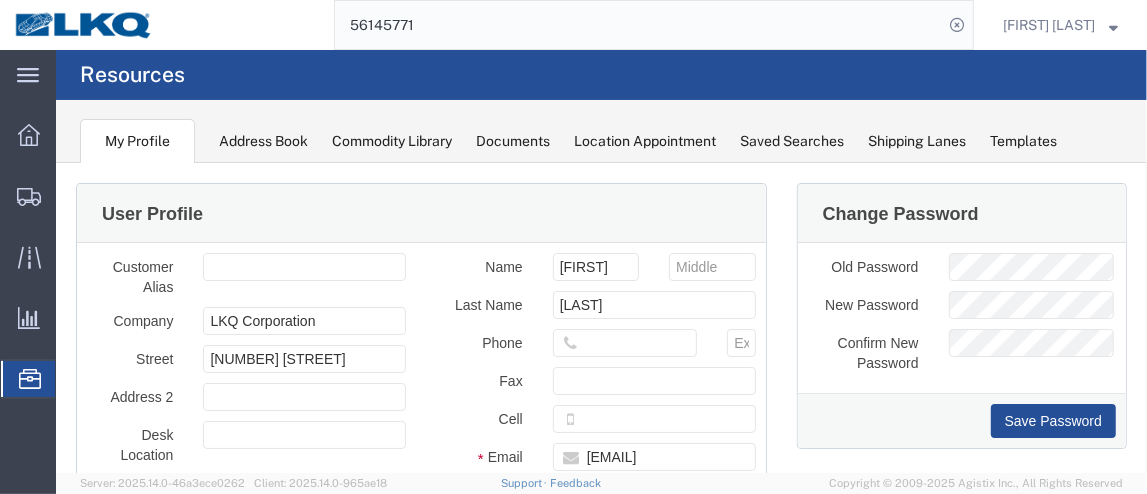 click on "Location Appointment" 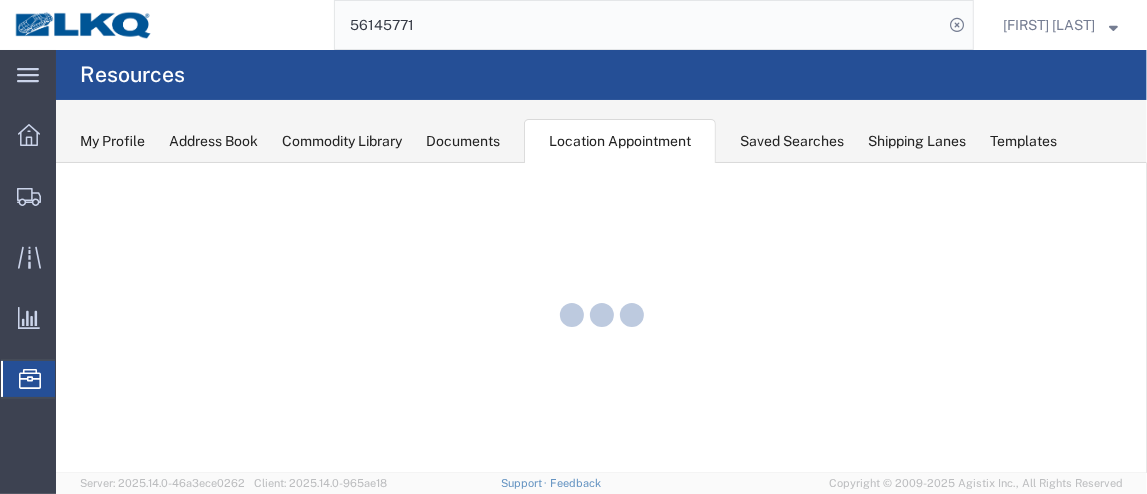 scroll, scrollTop: 0, scrollLeft: 0, axis: both 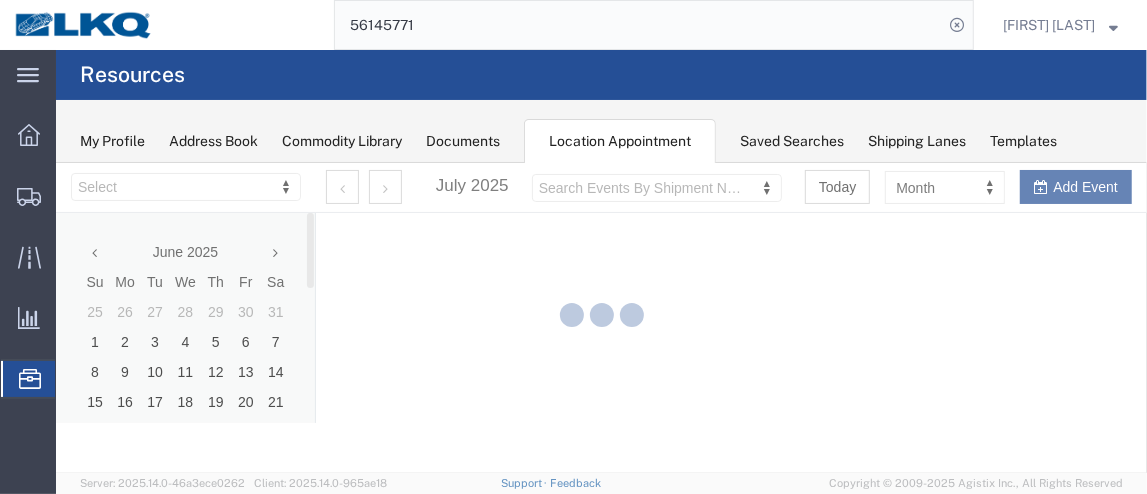 select on "28716" 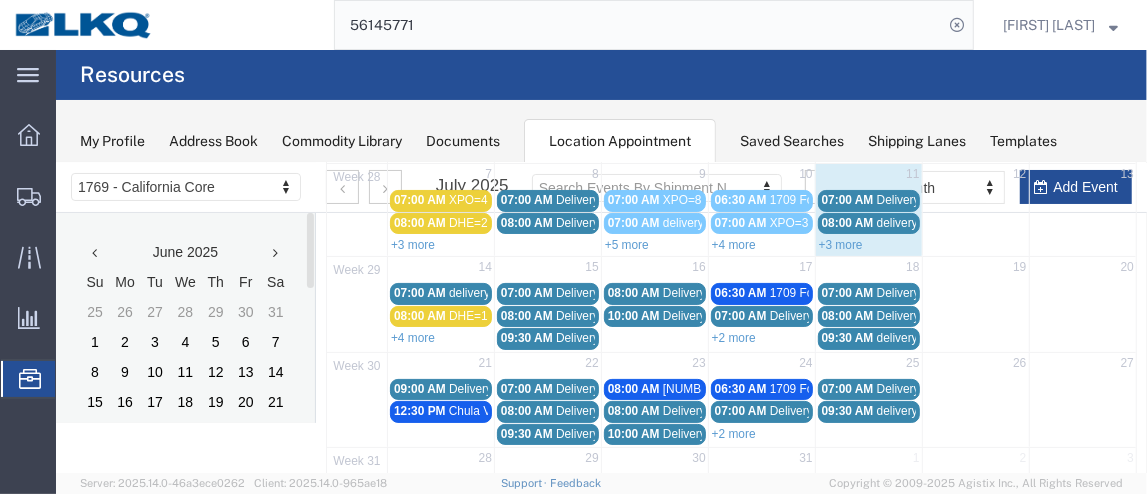 scroll, scrollTop: 231, scrollLeft: 0, axis: vertical 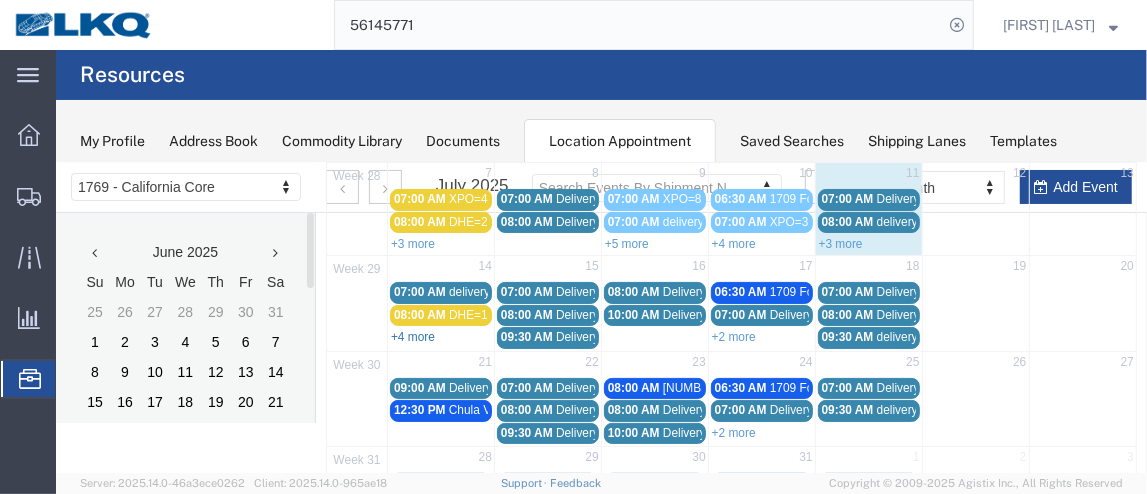 click on "+4 more" at bounding box center [412, 336] 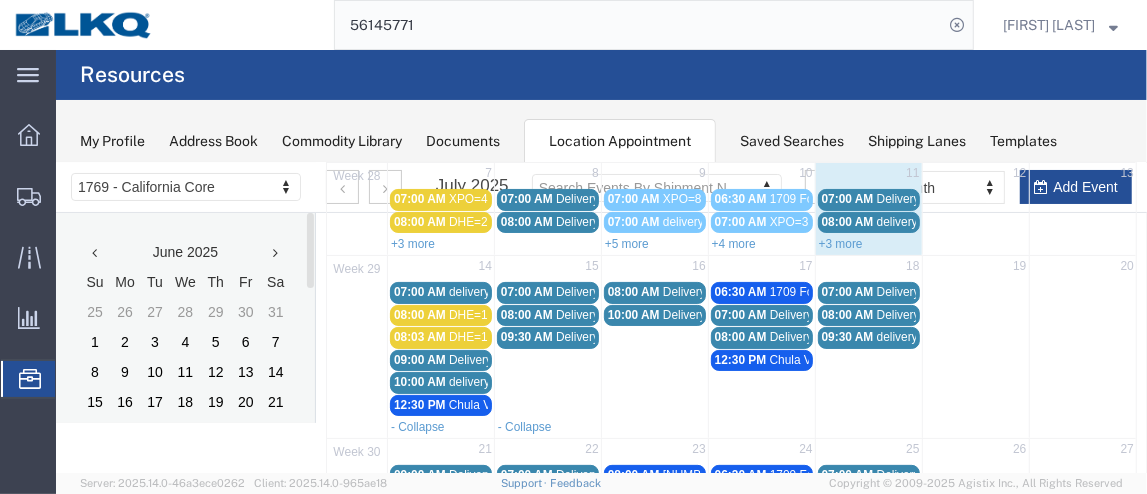 click on "07:00 AM" at bounding box center (419, 291) 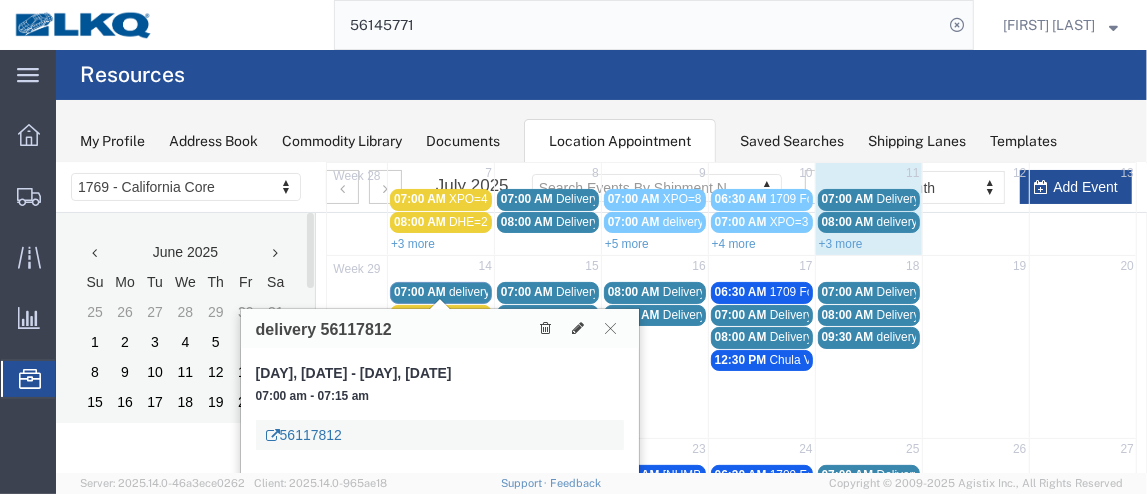 click on "56117812" at bounding box center [303, 434] 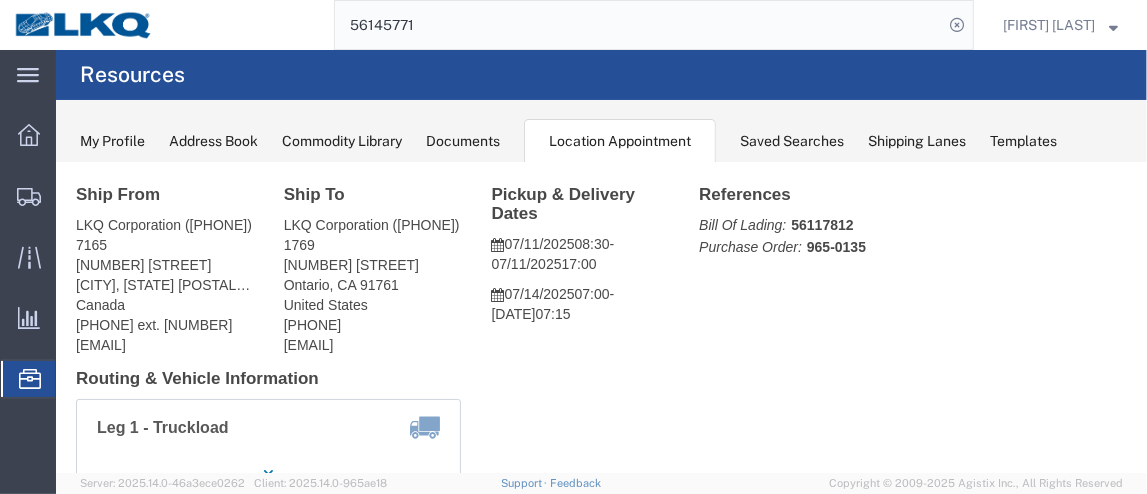 scroll, scrollTop: 30, scrollLeft: 0, axis: vertical 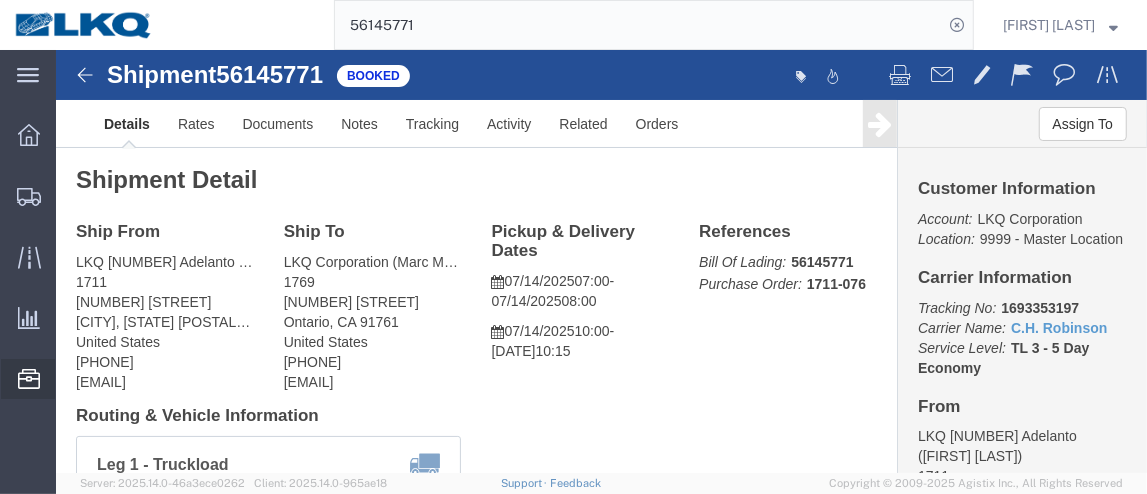 click on "Location Appointment" 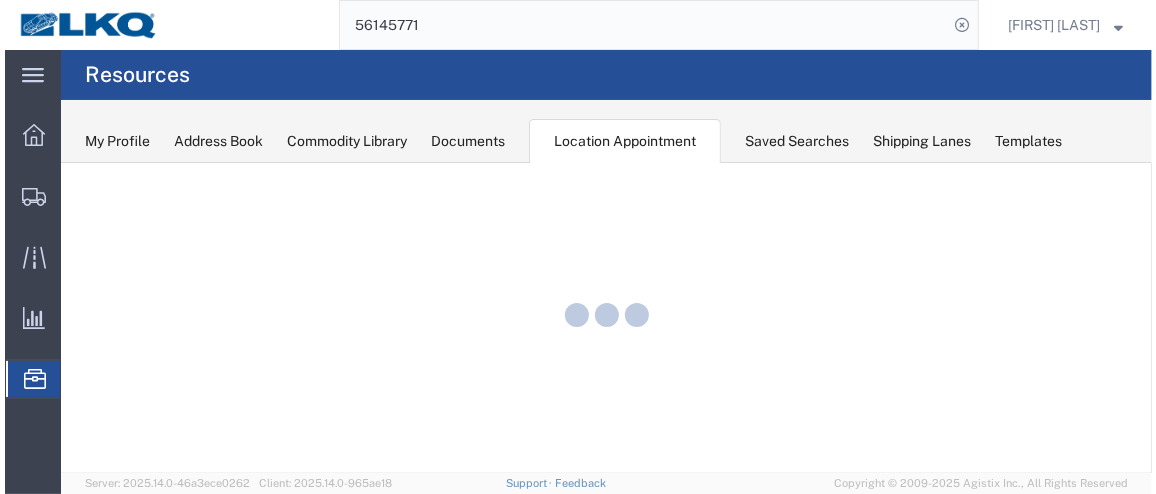 scroll, scrollTop: 0, scrollLeft: 0, axis: both 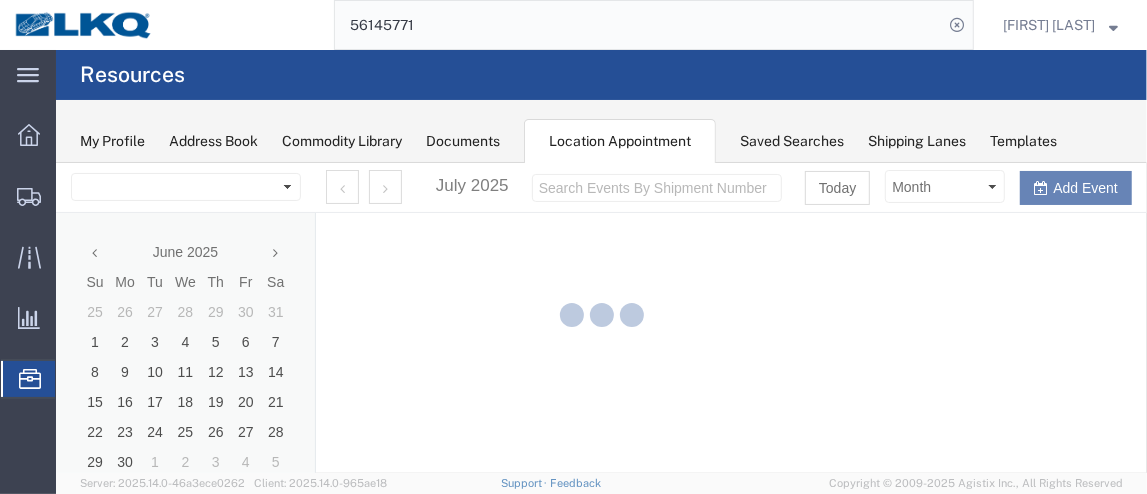 select on "28716" 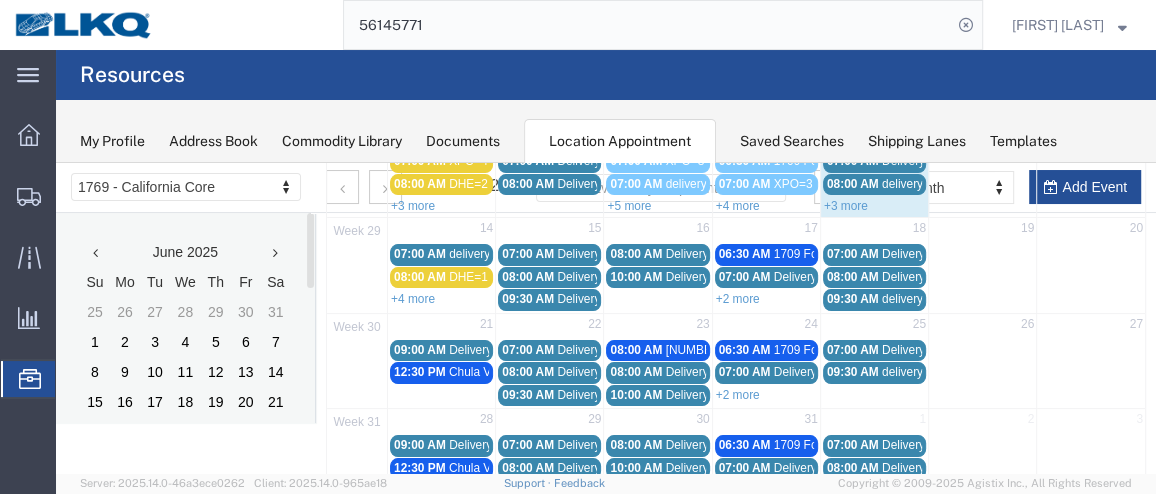 scroll, scrollTop: 270, scrollLeft: 0, axis: vertical 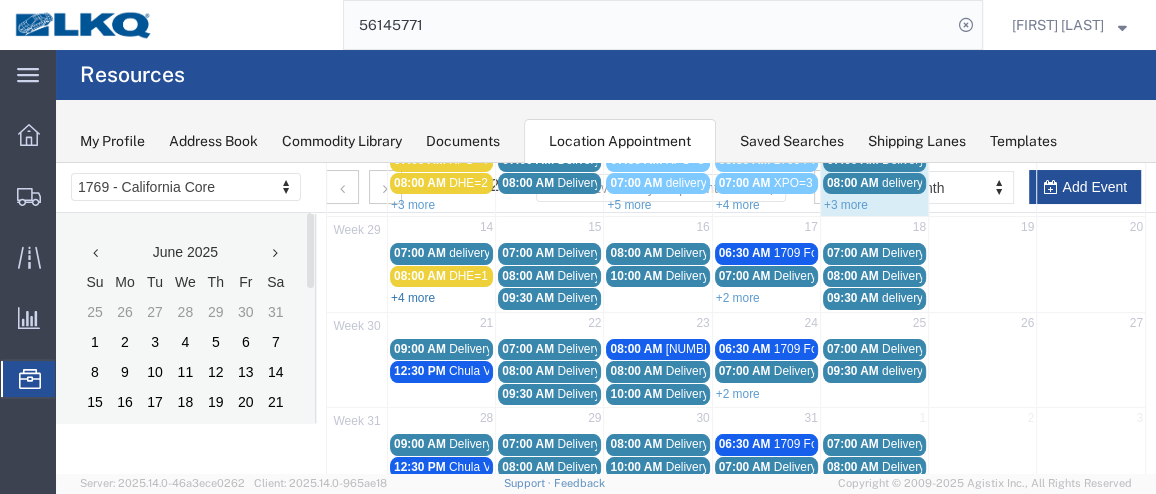 click on "+4 more" at bounding box center [413, 298] 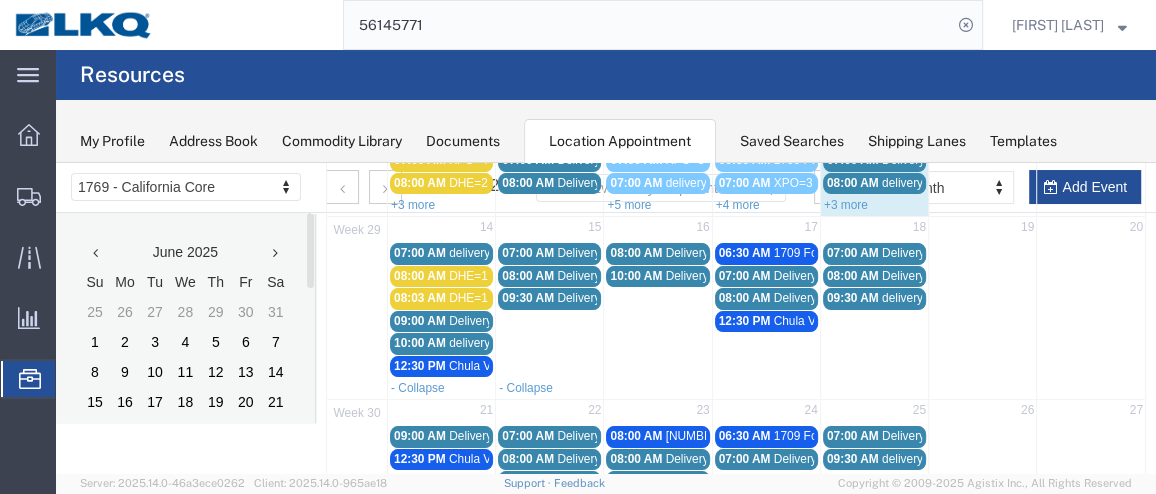 click on "09:00 AM" at bounding box center (420, 321) 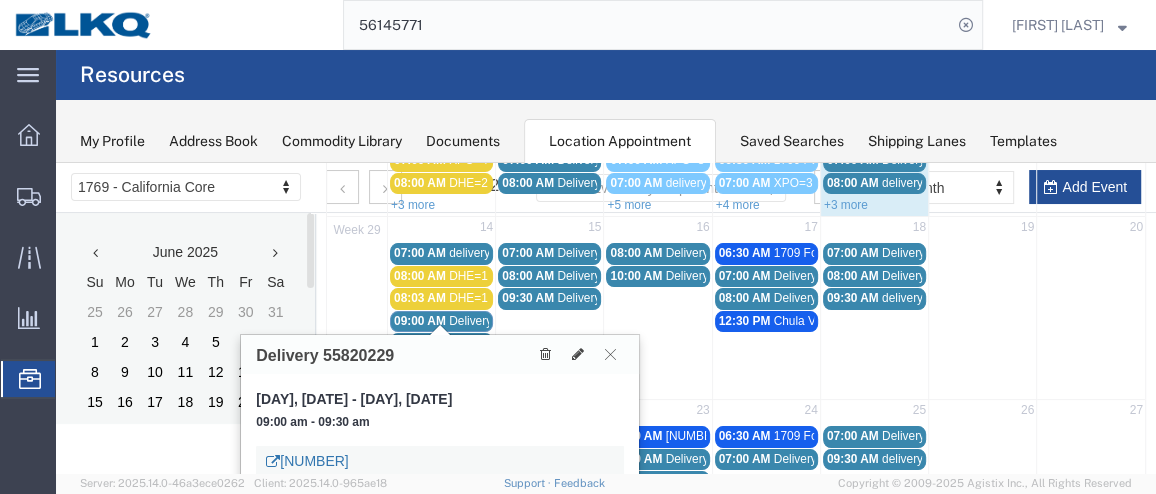 click on "[NUMBER]" at bounding box center (307, 461) 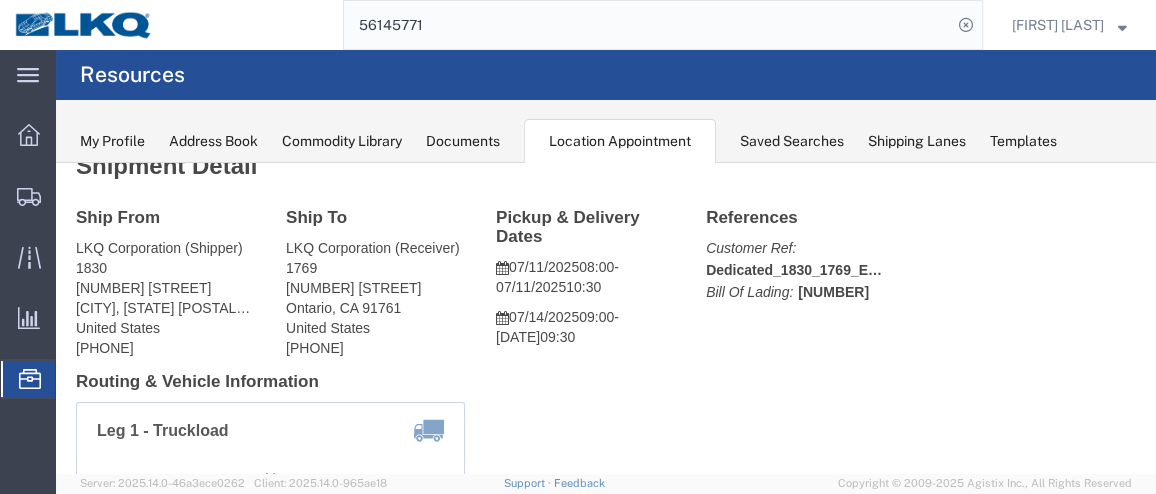 scroll, scrollTop: 26, scrollLeft: 0, axis: vertical 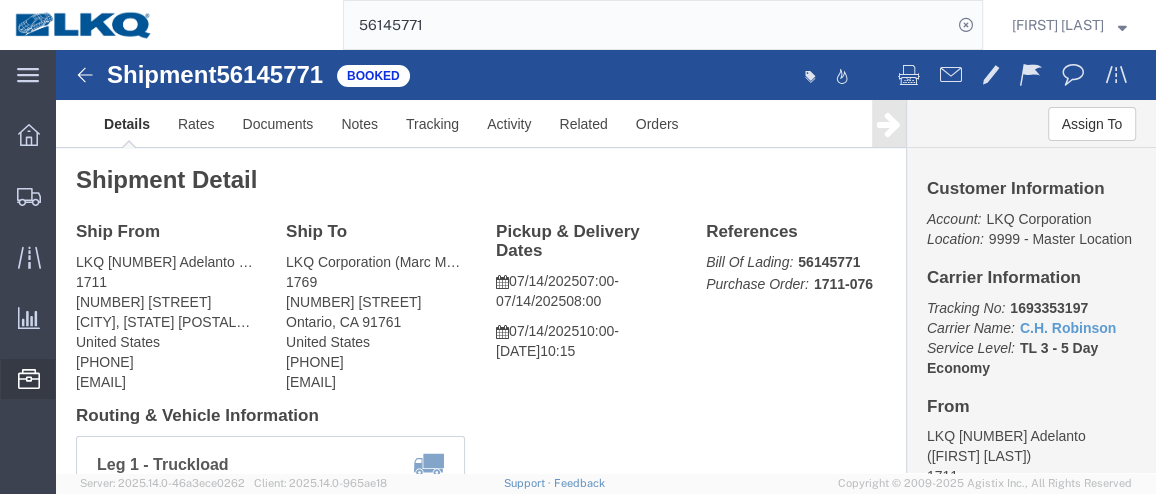 click 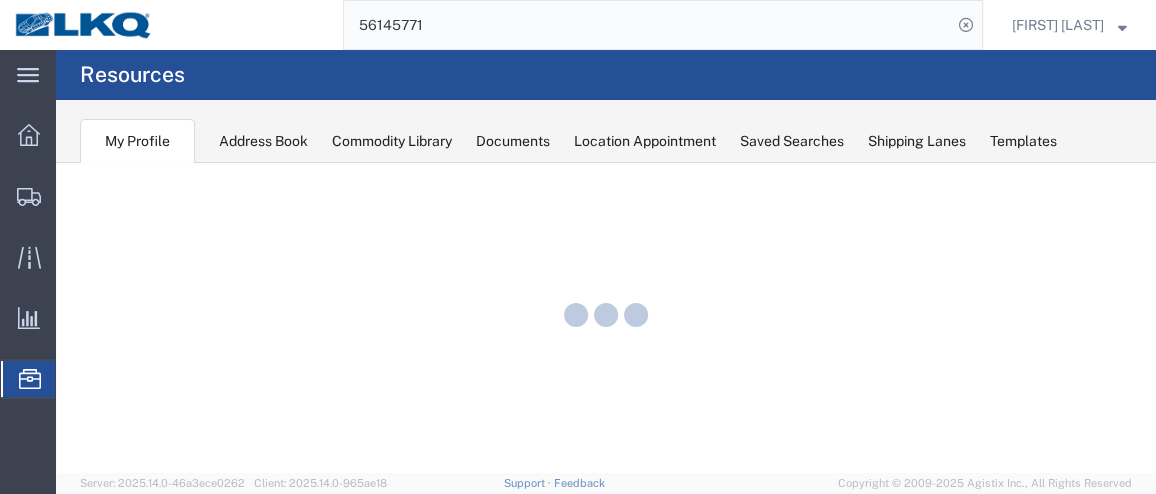 scroll, scrollTop: 0, scrollLeft: 0, axis: both 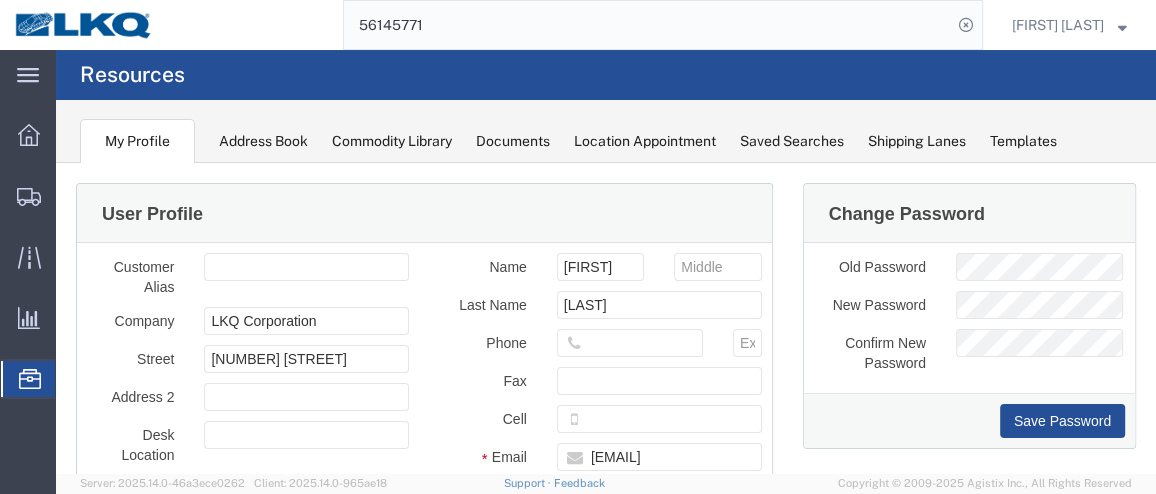 click on "Location Appointment" 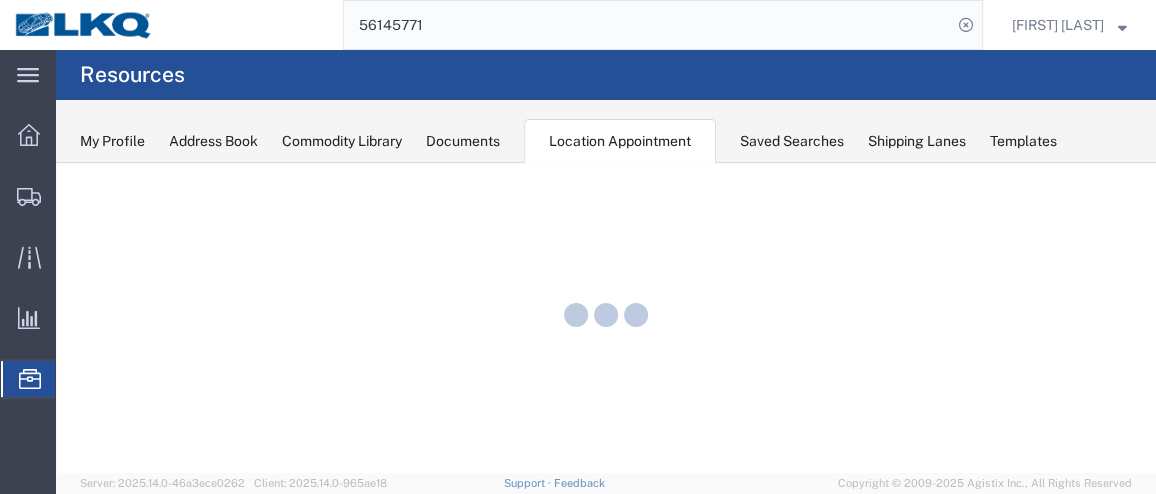 scroll, scrollTop: 0, scrollLeft: 0, axis: both 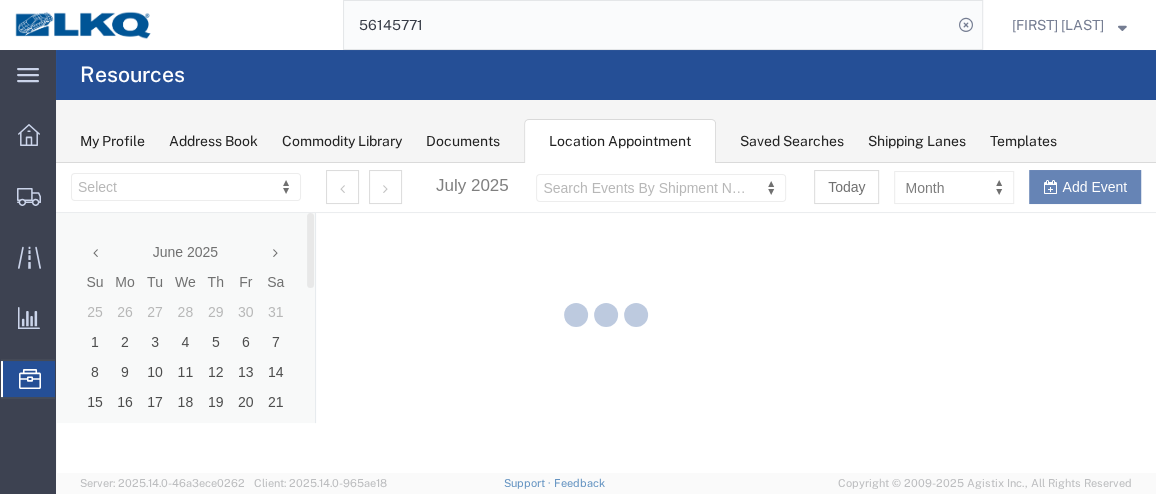select on "28716" 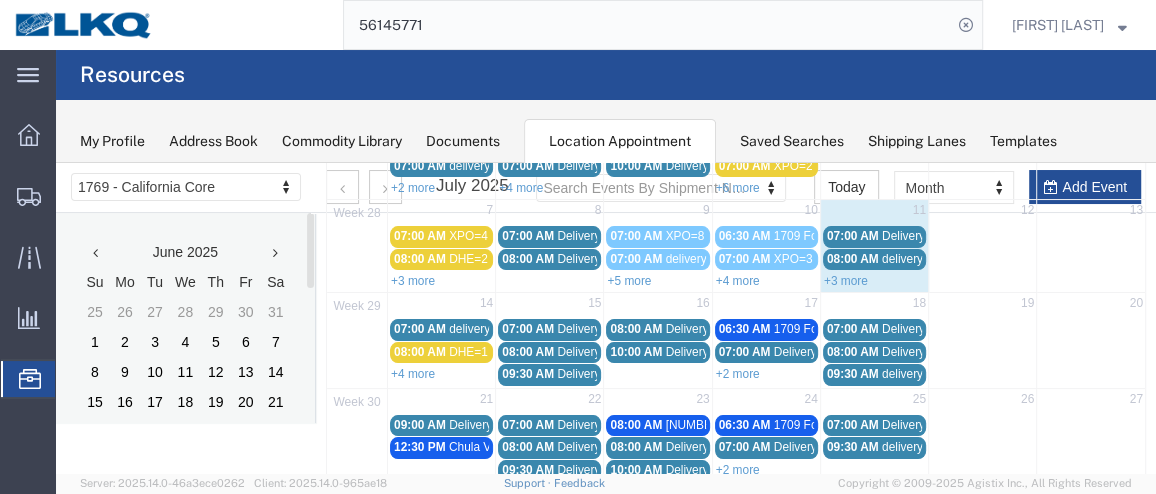 scroll, scrollTop: 204, scrollLeft: 0, axis: vertical 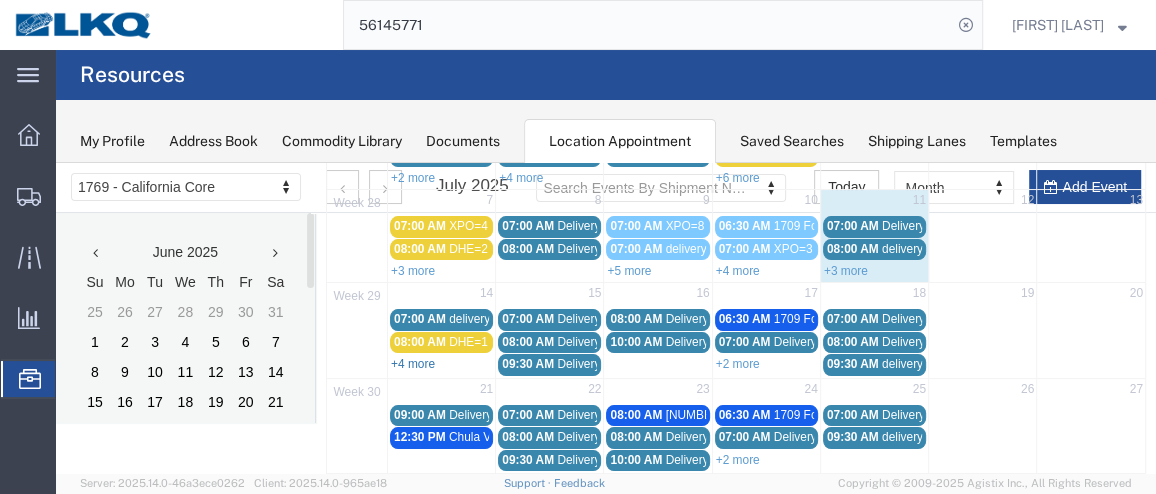 click on "+4 more" at bounding box center (413, 364) 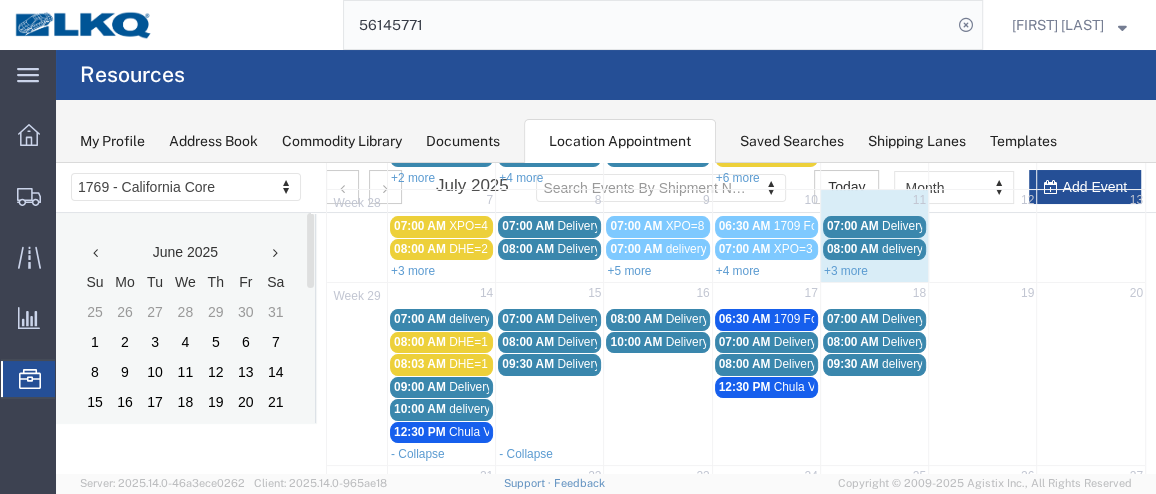 click on "10:00 AM" at bounding box center (420, 409) 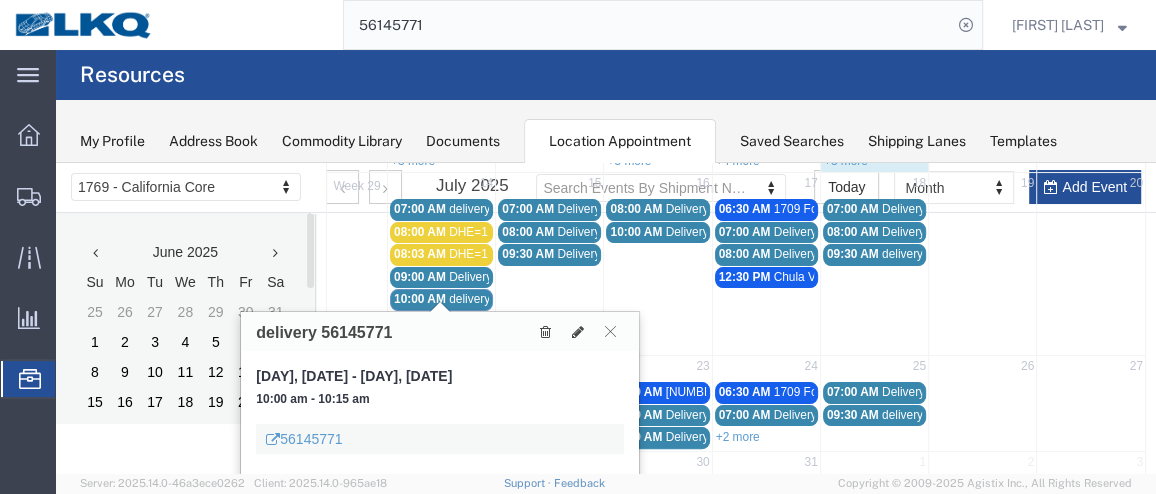 scroll, scrollTop: 339, scrollLeft: 0, axis: vertical 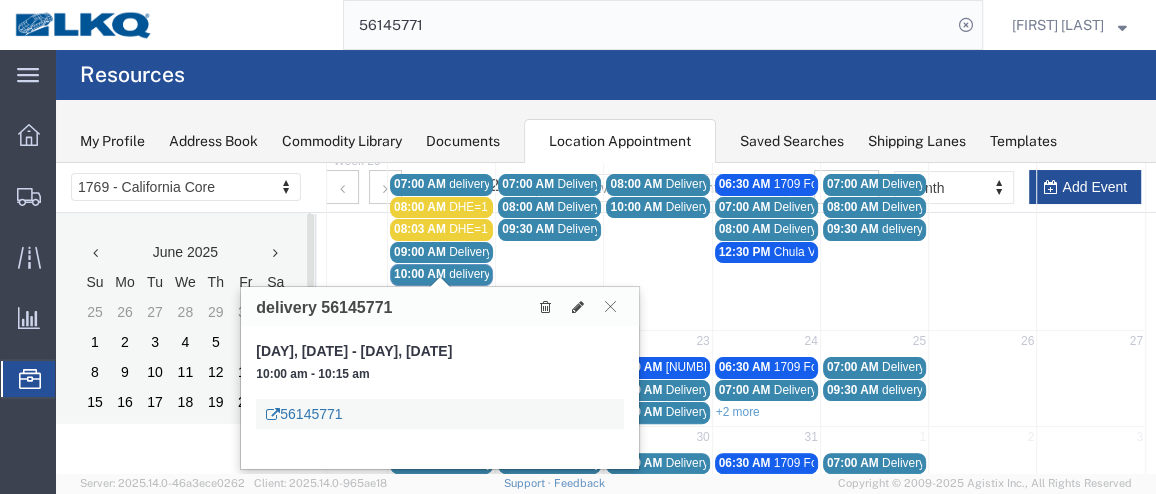 click on "56145771" at bounding box center [304, 414] 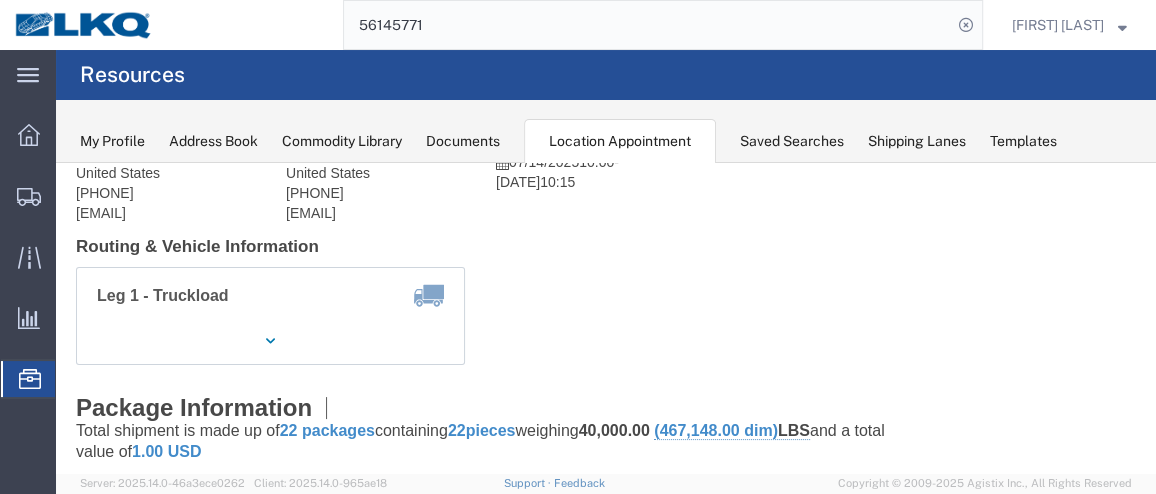 scroll, scrollTop: 149, scrollLeft: 0, axis: vertical 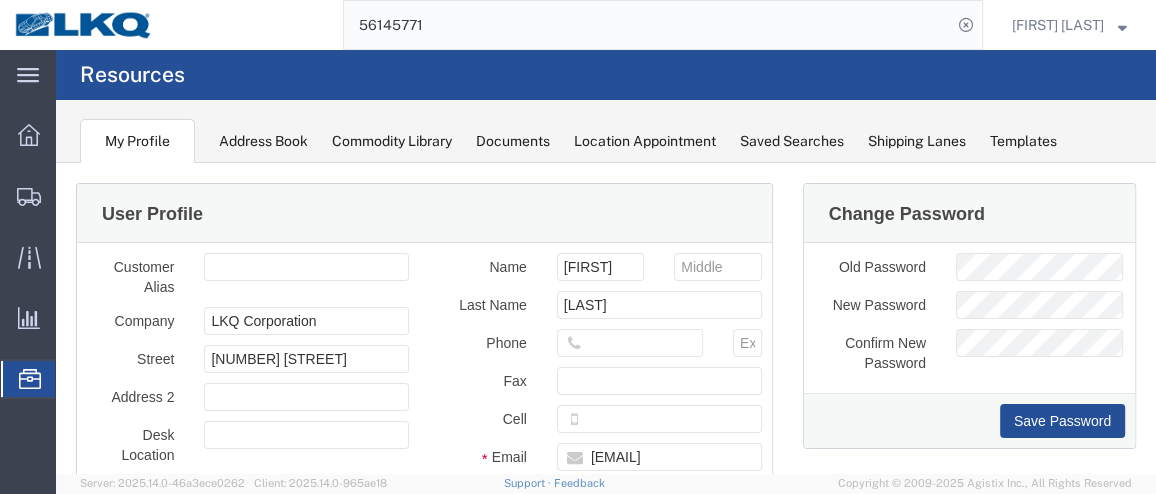 click on "Location Appointment" 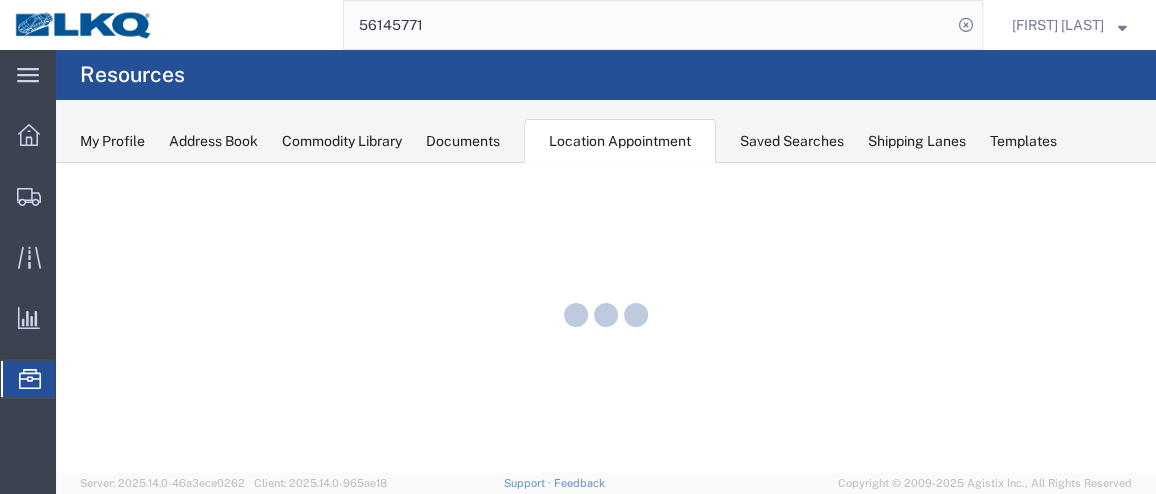 scroll, scrollTop: 0, scrollLeft: 0, axis: both 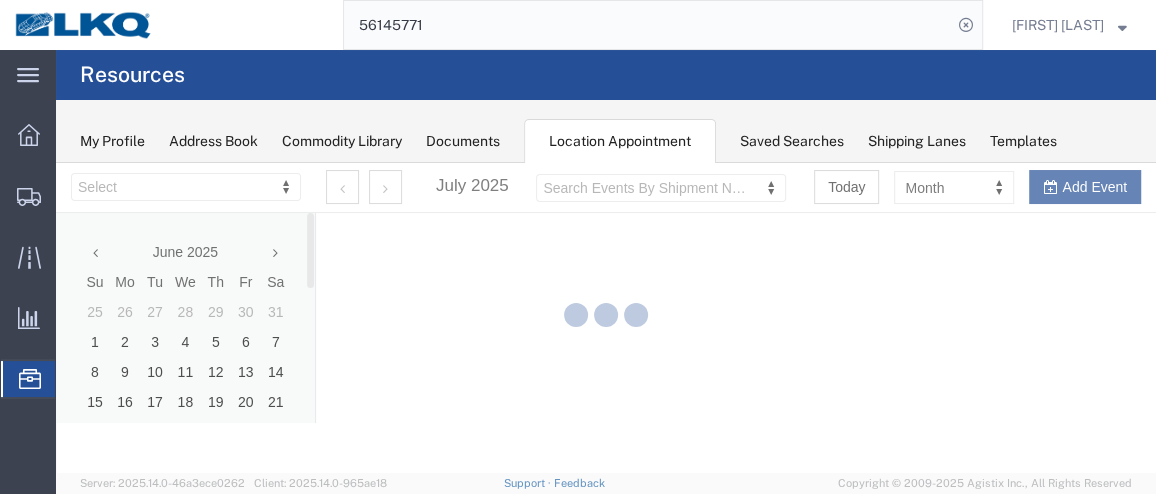 select on "28716" 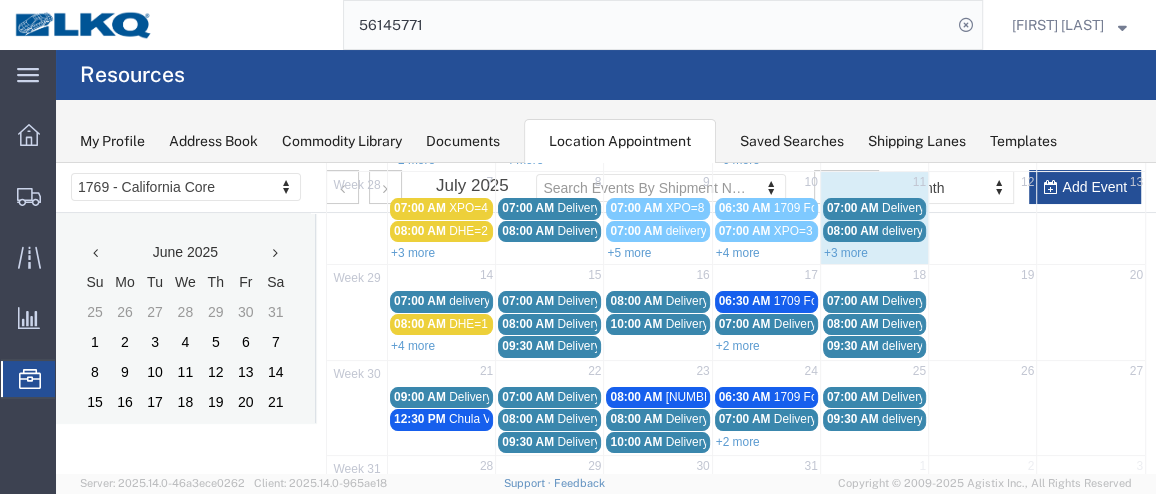 scroll, scrollTop: 224, scrollLeft: 0, axis: vertical 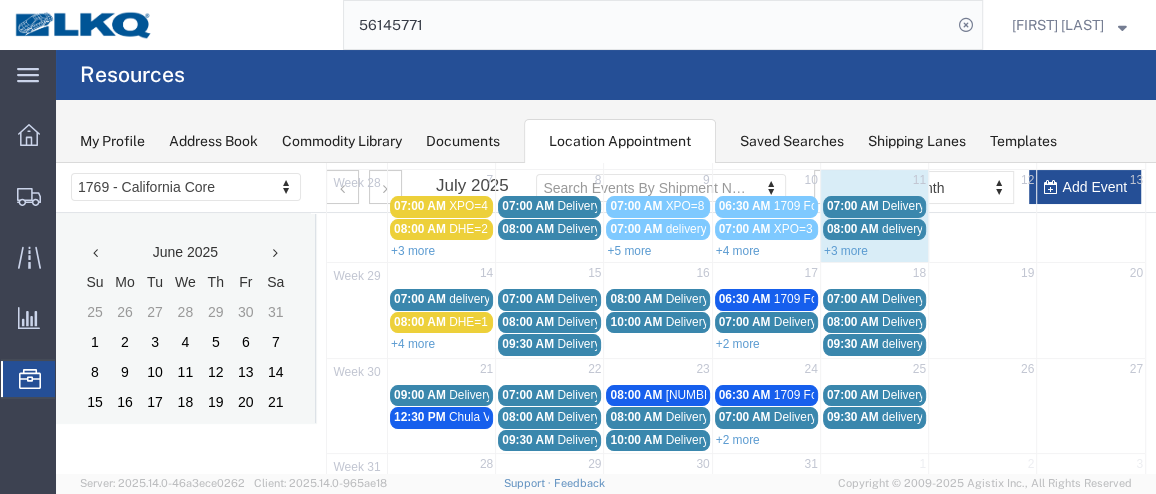 click on "07:00 AM" at bounding box center [528, 299] 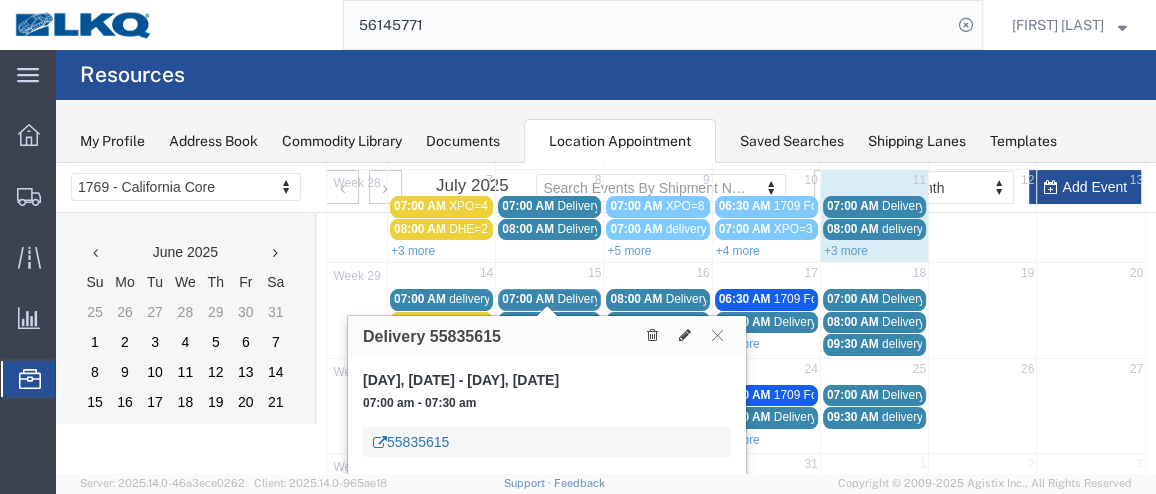 click on "55835615" at bounding box center (411, 442) 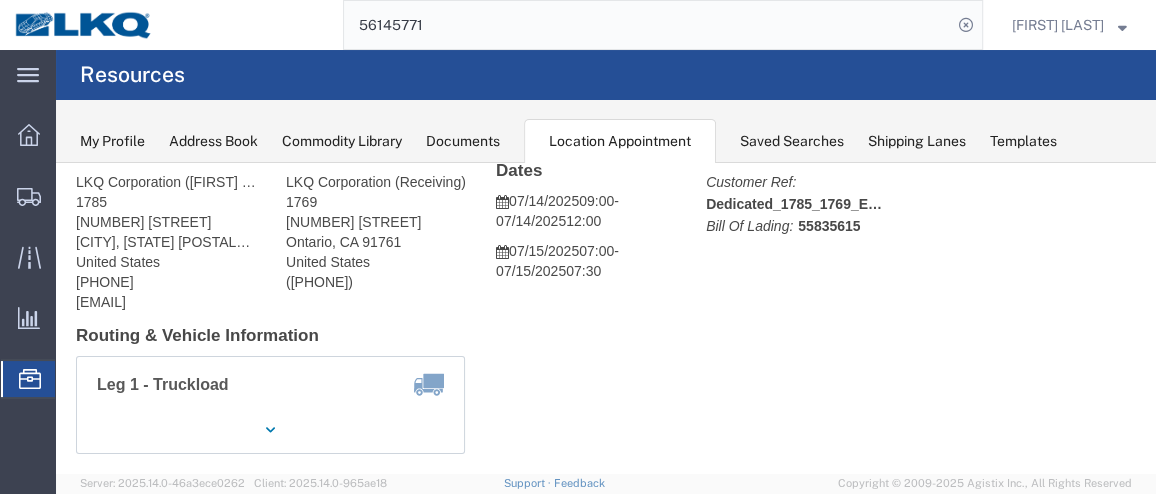 scroll, scrollTop: 69, scrollLeft: 0, axis: vertical 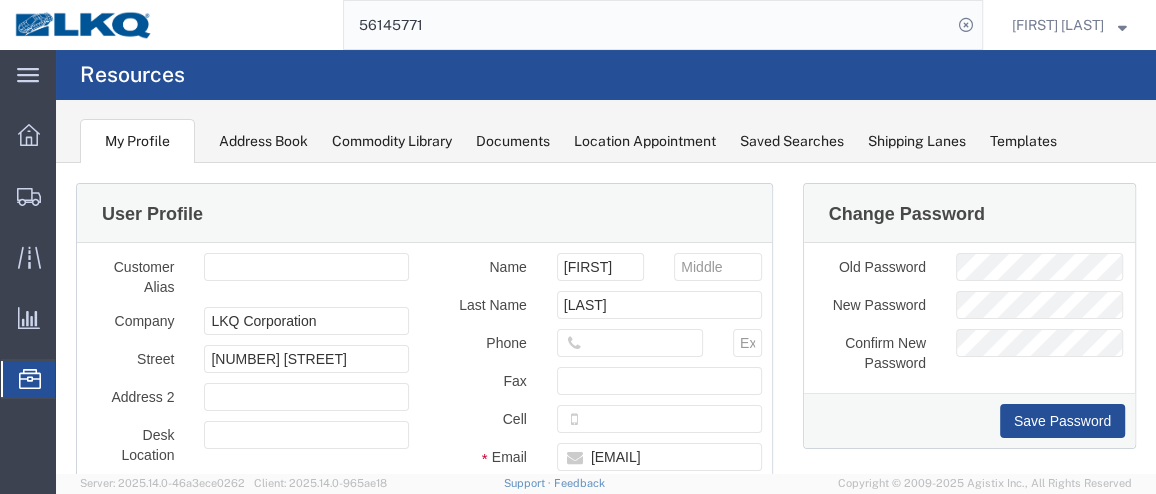 click on "Location Appointment" 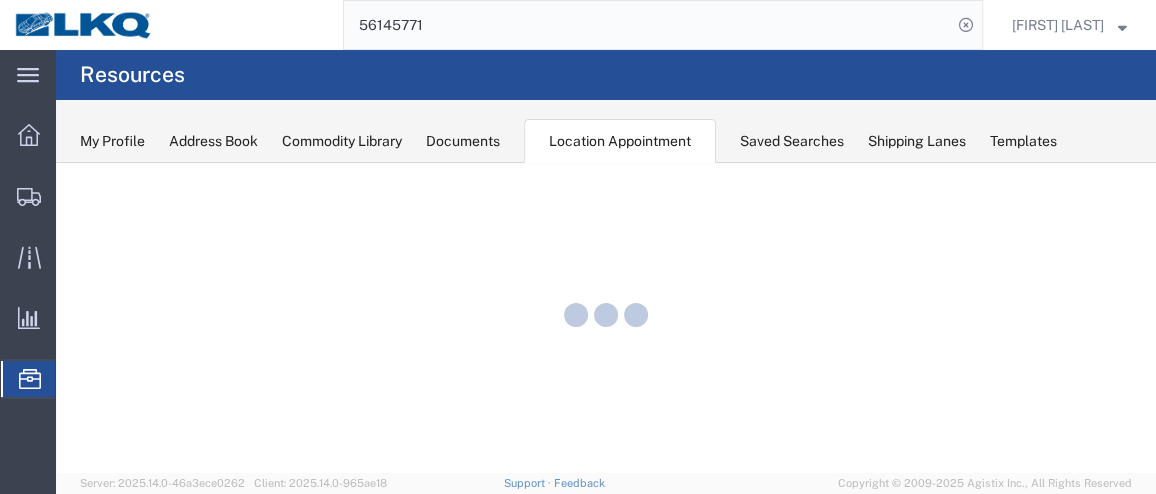 scroll, scrollTop: 0, scrollLeft: 0, axis: both 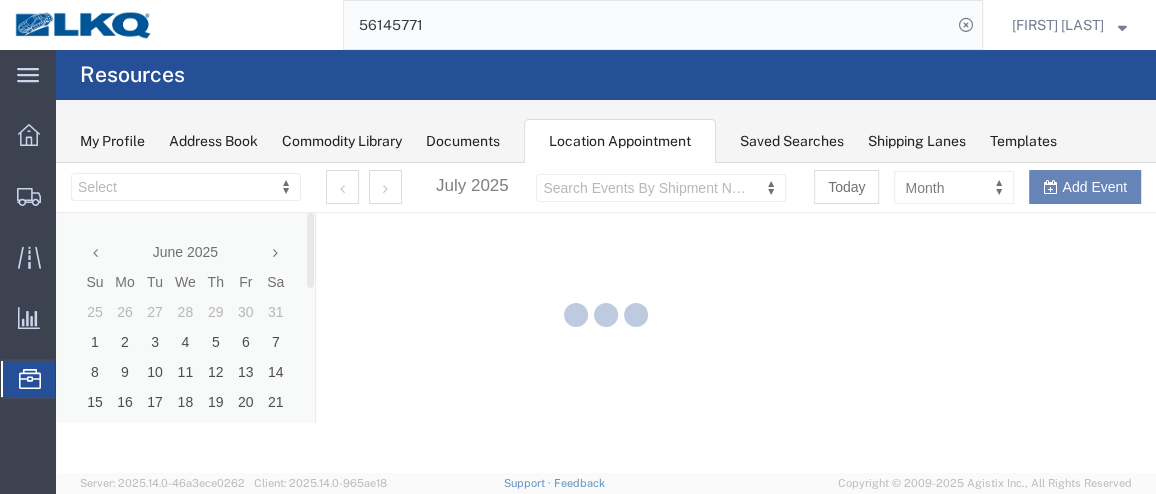 select on "28716" 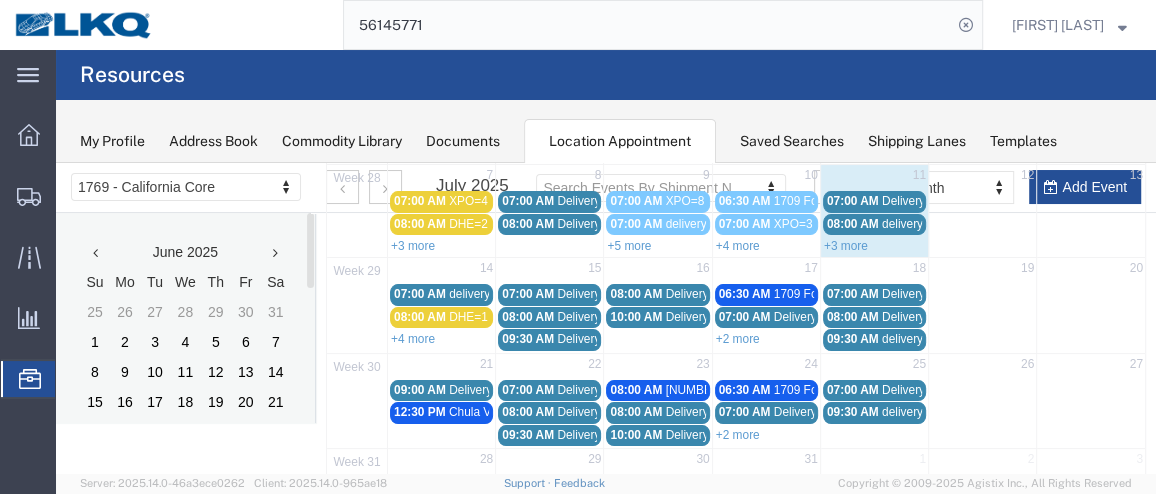 scroll, scrollTop: 264, scrollLeft: 0, axis: vertical 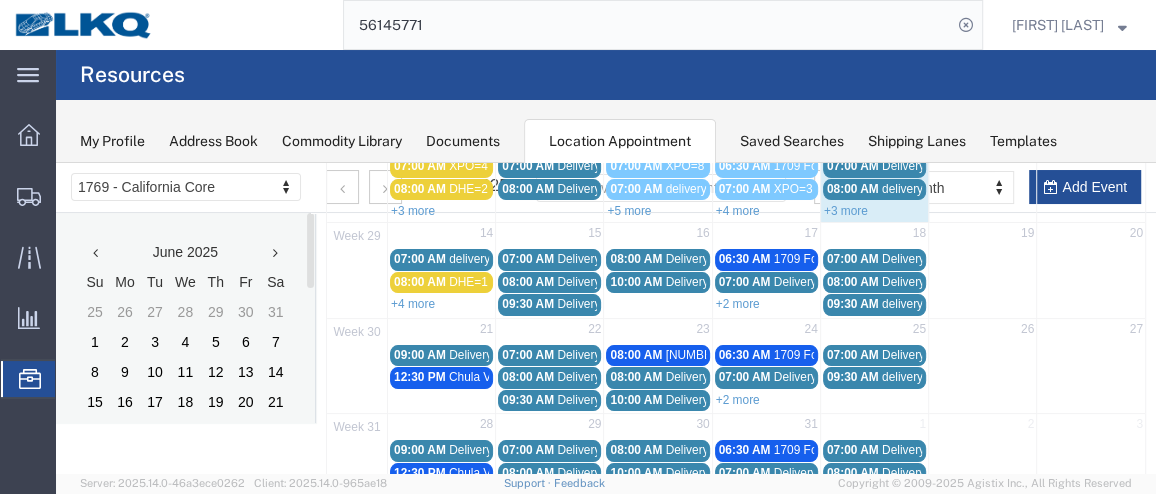 click on "08:00 AM" at bounding box center [528, 282] 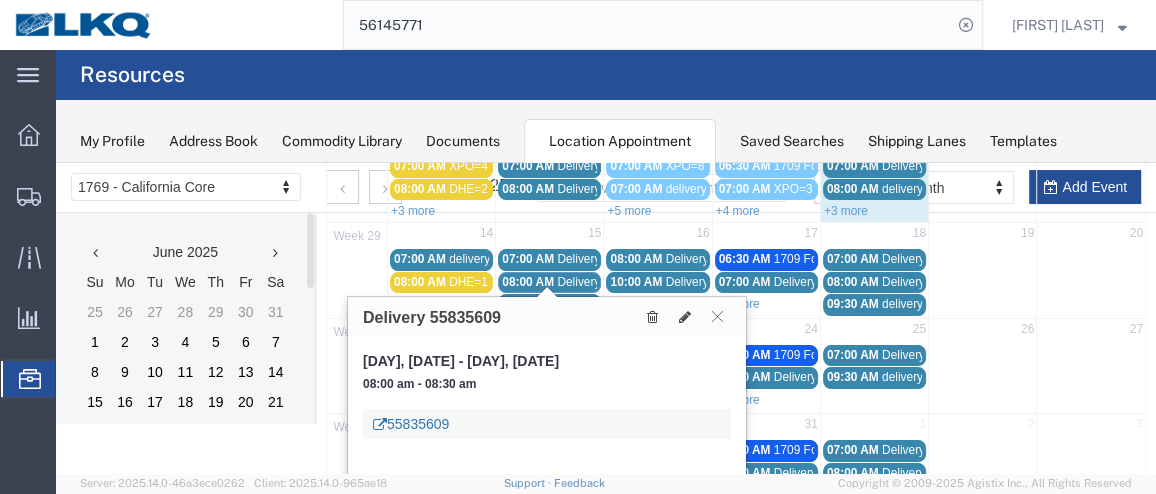 click on "55835609" at bounding box center [411, 424] 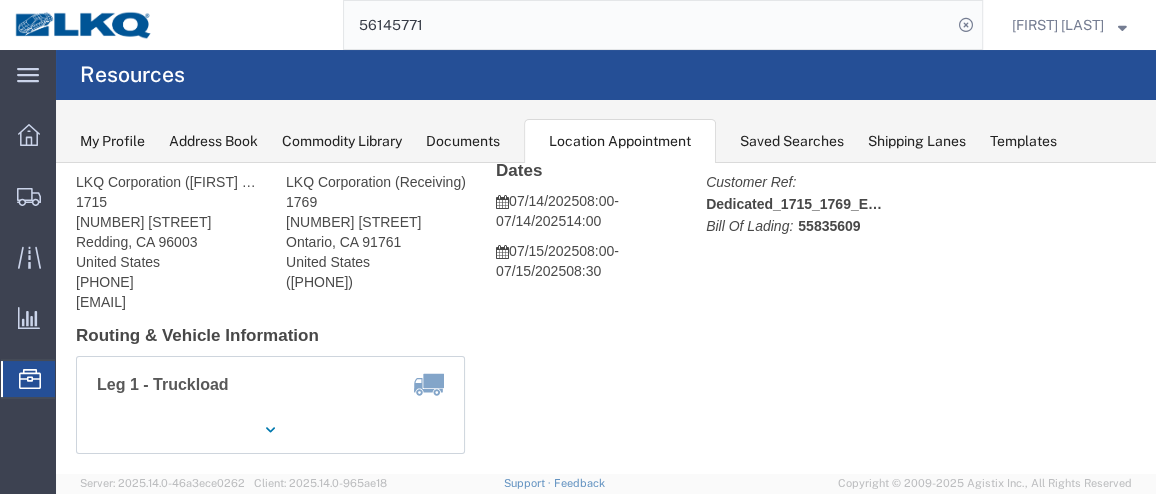 scroll, scrollTop: 27, scrollLeft: 0, axis: vertical 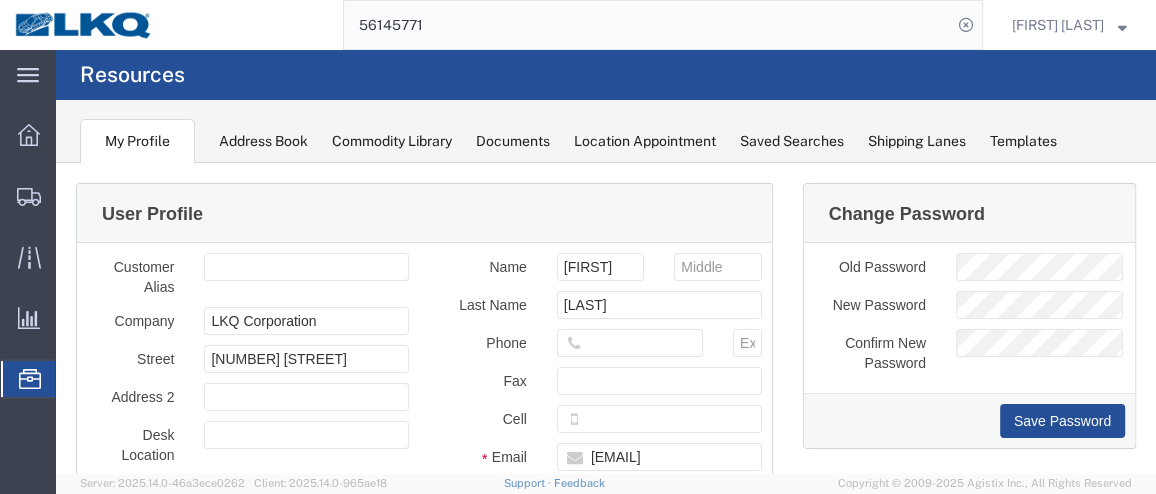 click on "Location Appointment" 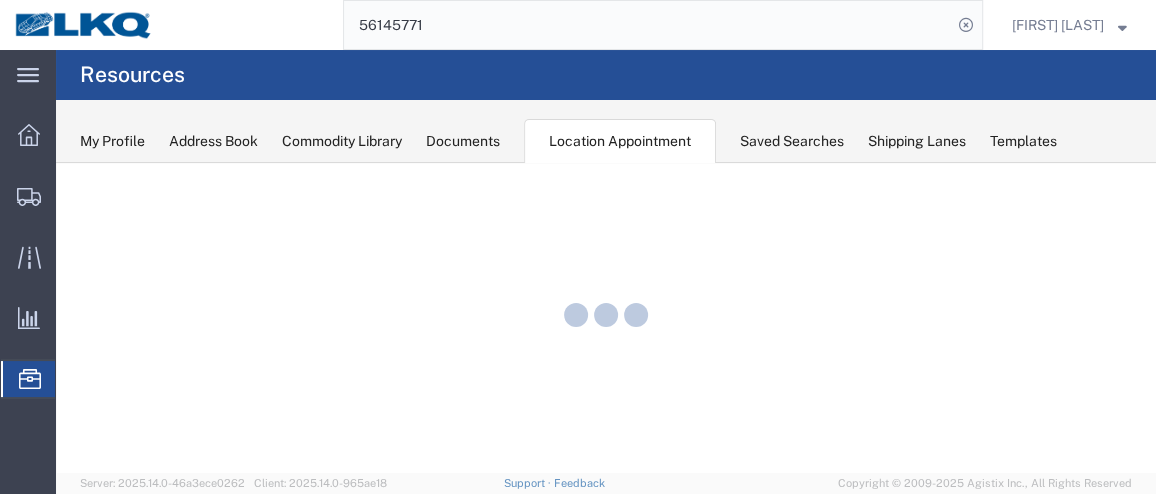 scroll, scrollTop: 0, scrollLeft: 0, axis: both 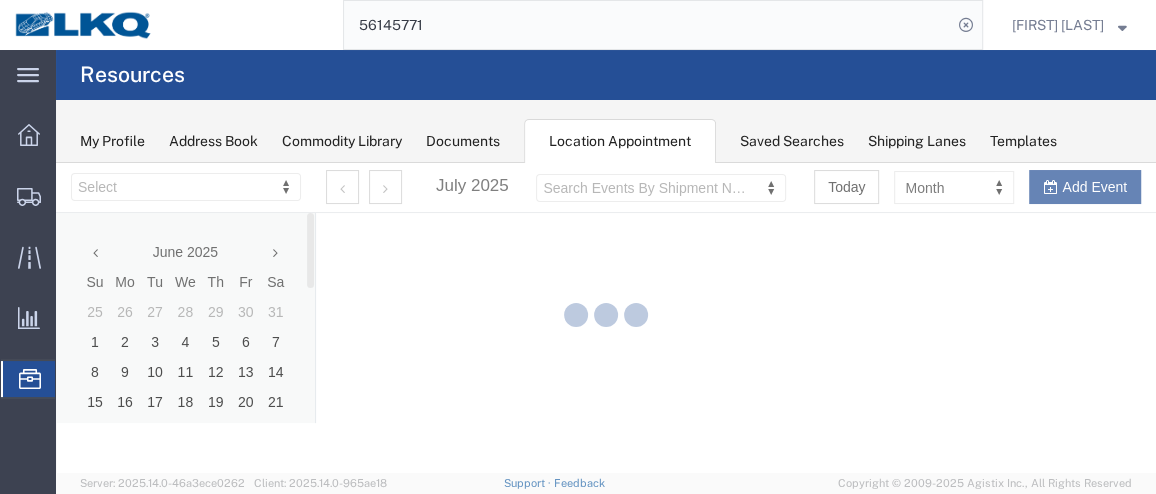 select on "28716" 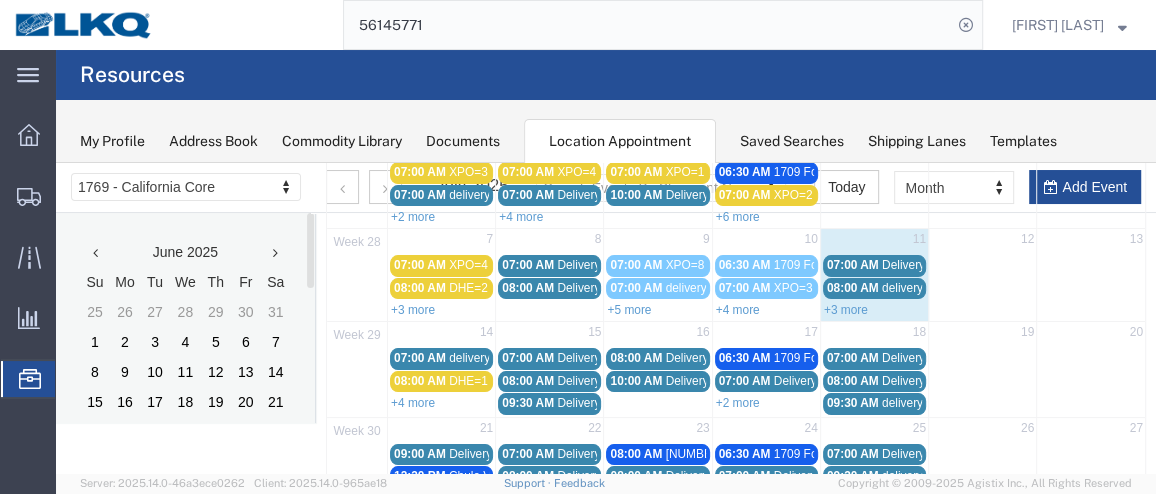 scroll, scrollTop: 183, scrollLeft: 0, axis: vertical 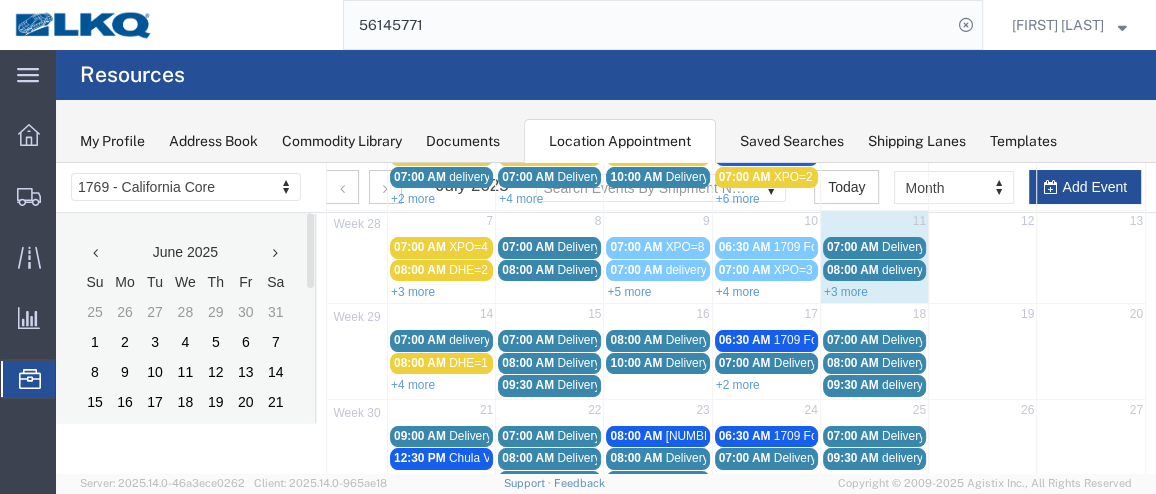 click on "[TIME] Delivery [NUMBER]" at bounding box center (549, 385) 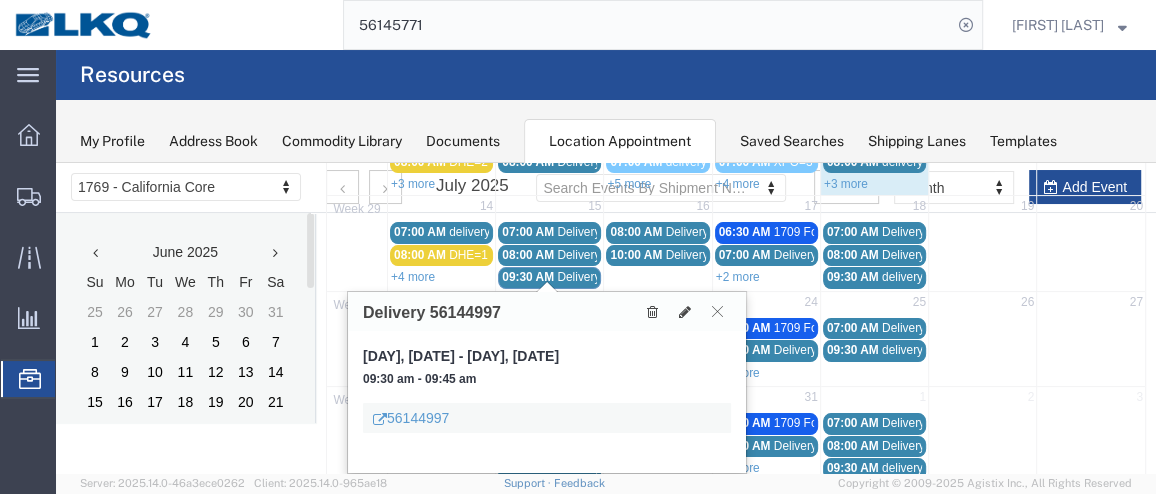 scroll, scrollTop: 303, scrollLeft: 0, axis: vertical 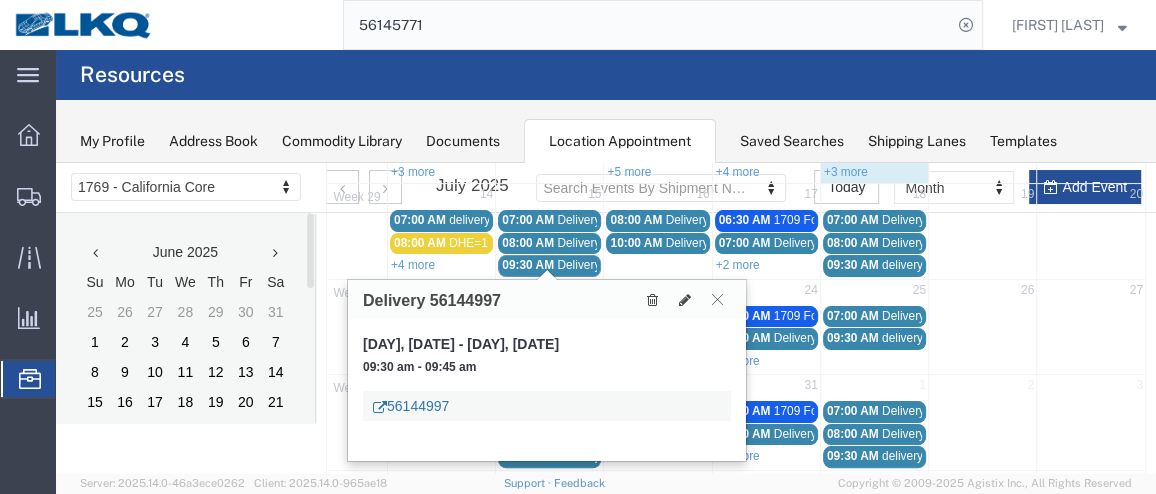 click on "56144997" at bounding box center (411, 406) 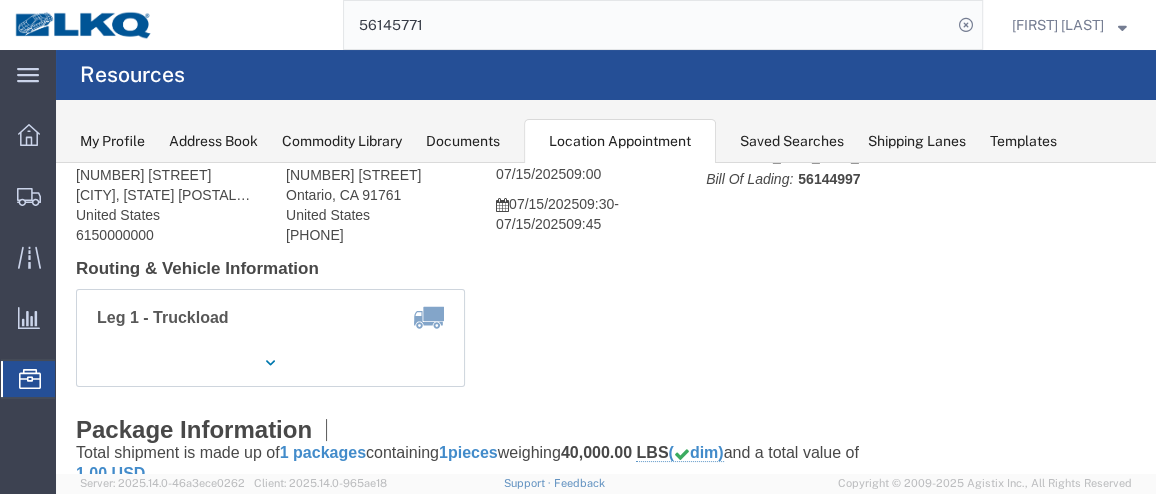 scroll, scrollTop: 115, scrollLeft: 0, axis: vertical 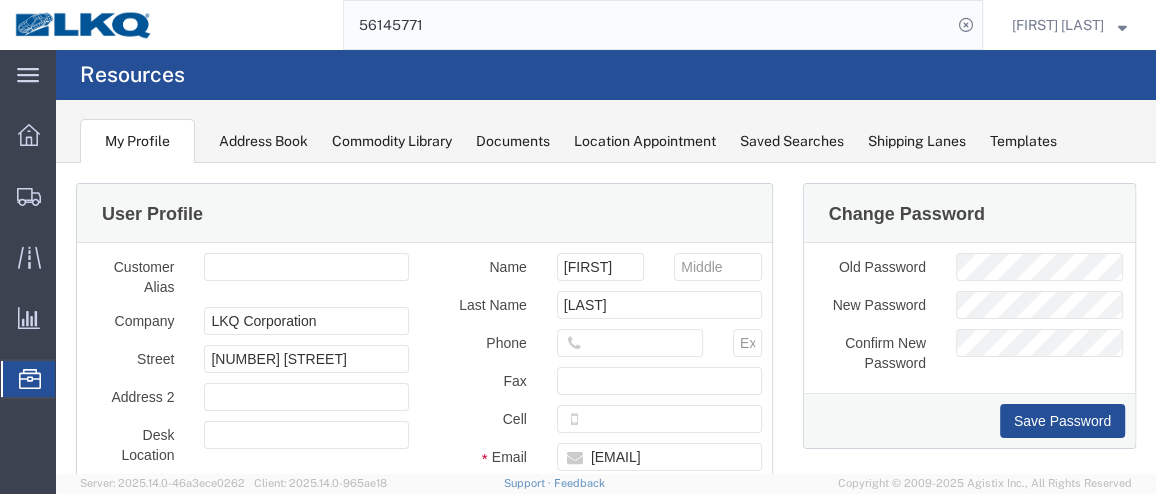 click on "Location Appointment" 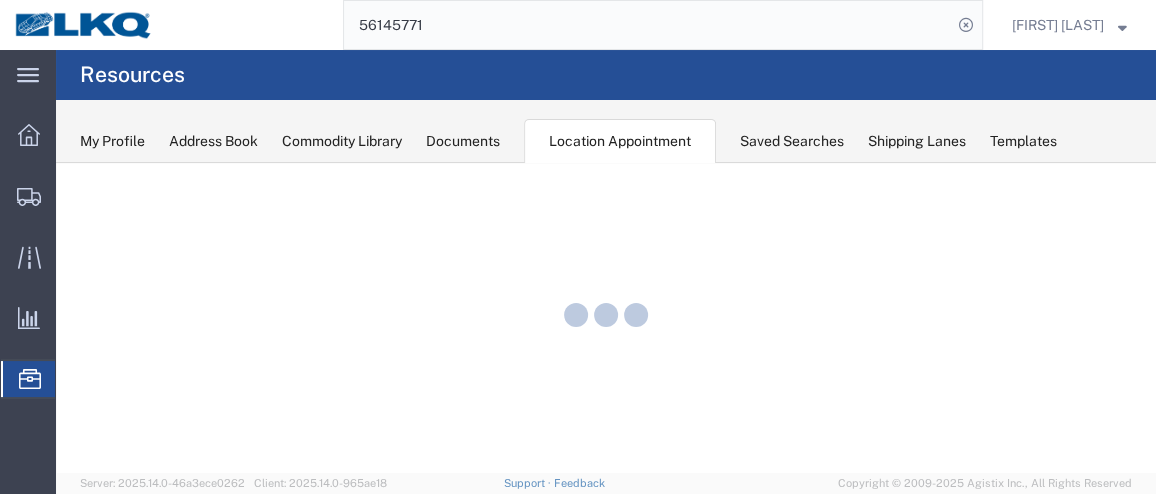 scroll, scrollTop: 0, scrollLeft: 0, axis: both 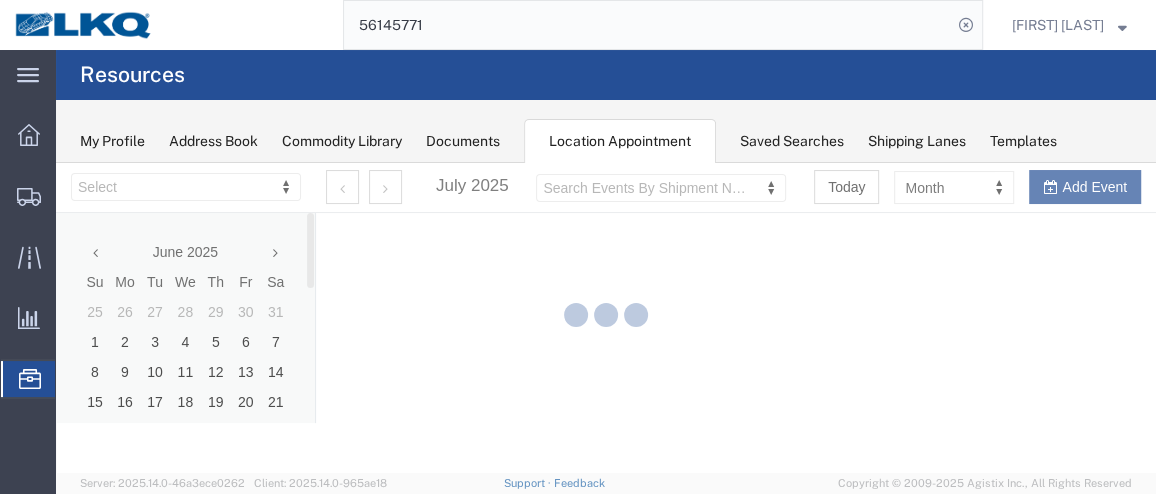 select on "28716" 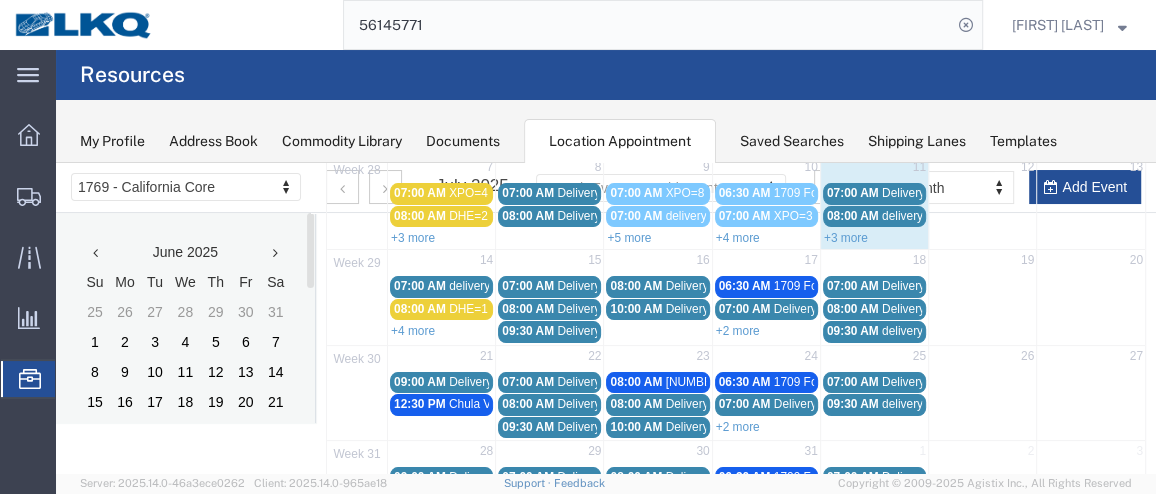click on "08:00 AM" at bounding box center (636, 286) 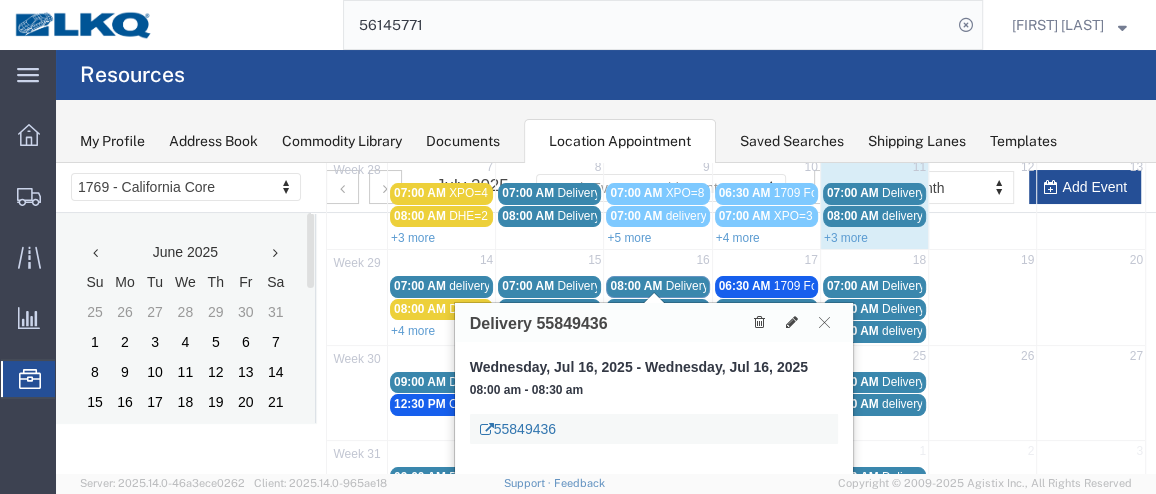 click on "55849436" at bounding box center (518, 429) 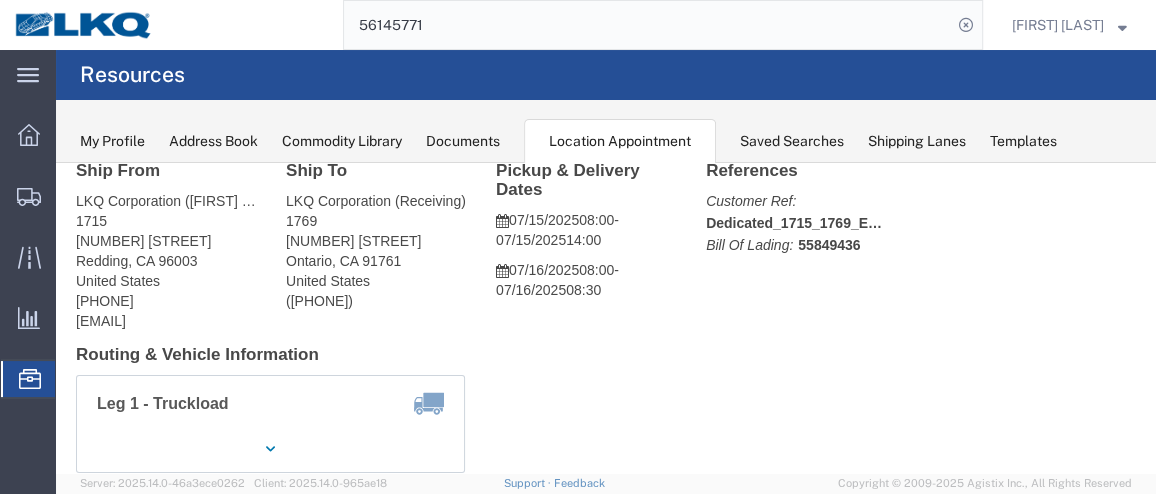 scroll, scrollTop: 47, scrollLeft: 0, axis: vertical 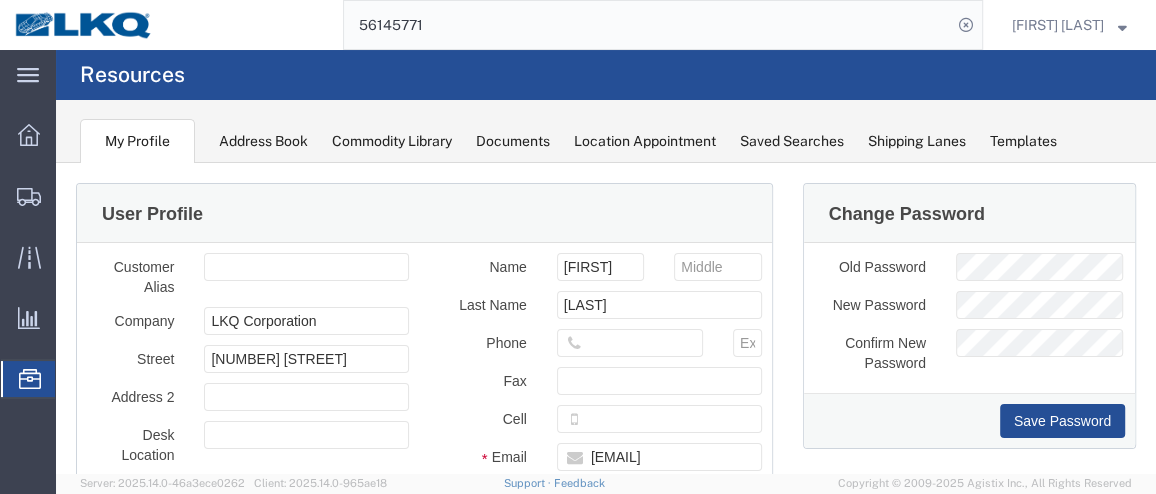 click on "Location Appointment" 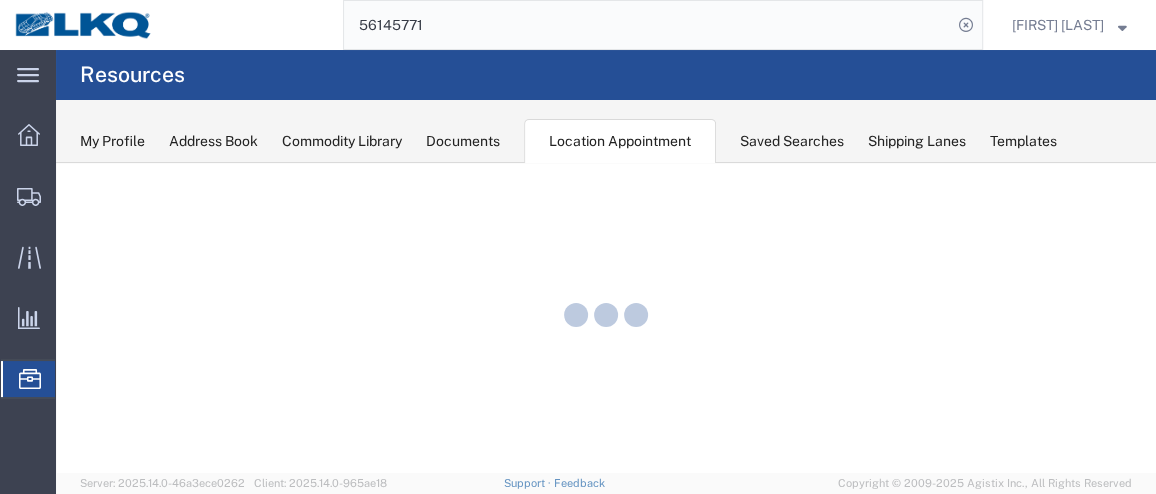 scroll, scrollTop: 0, scrollLeft: 0, axis: both 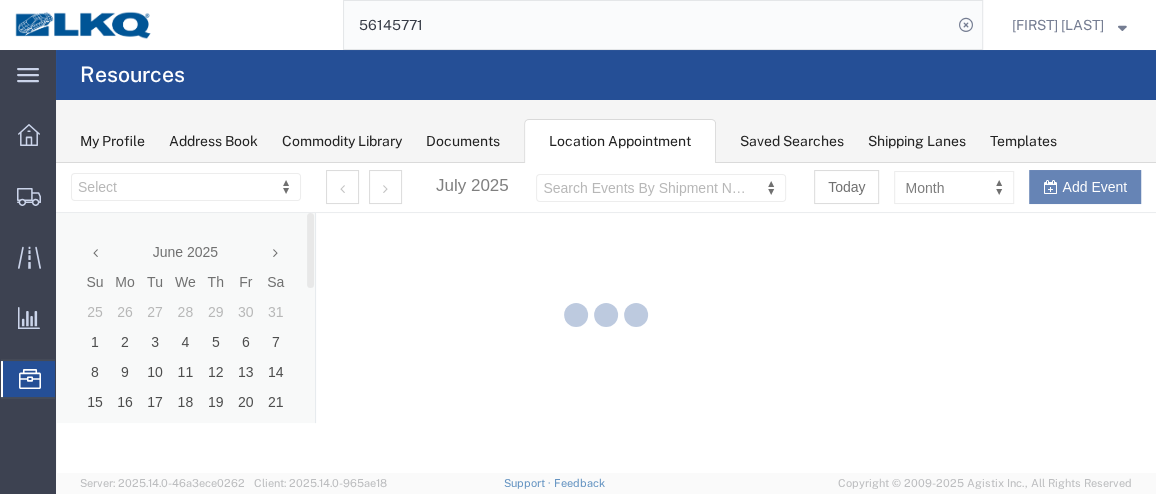 select on "28716" 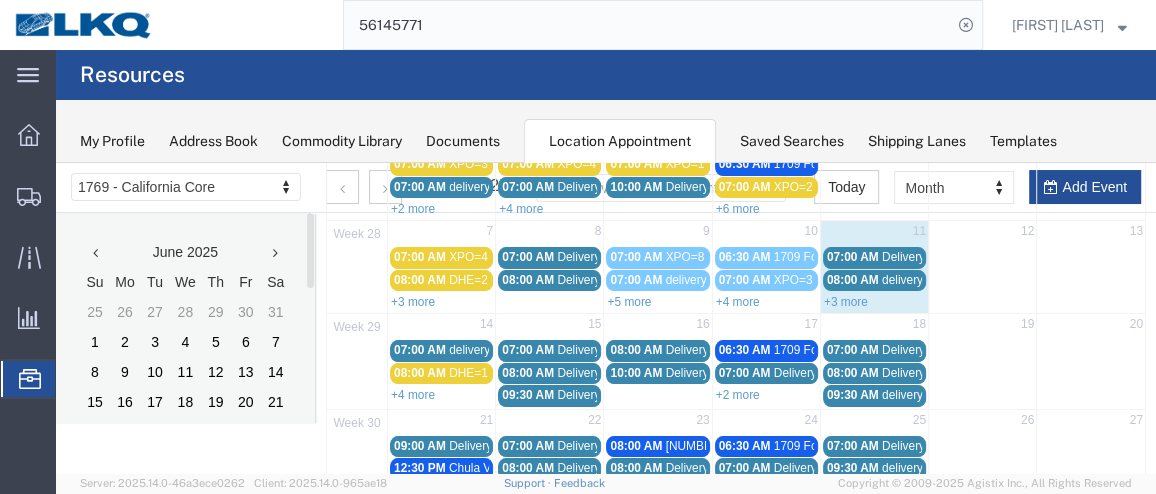 scroll, scrollTop: 192, scrollLeft: 0, axis: vertical 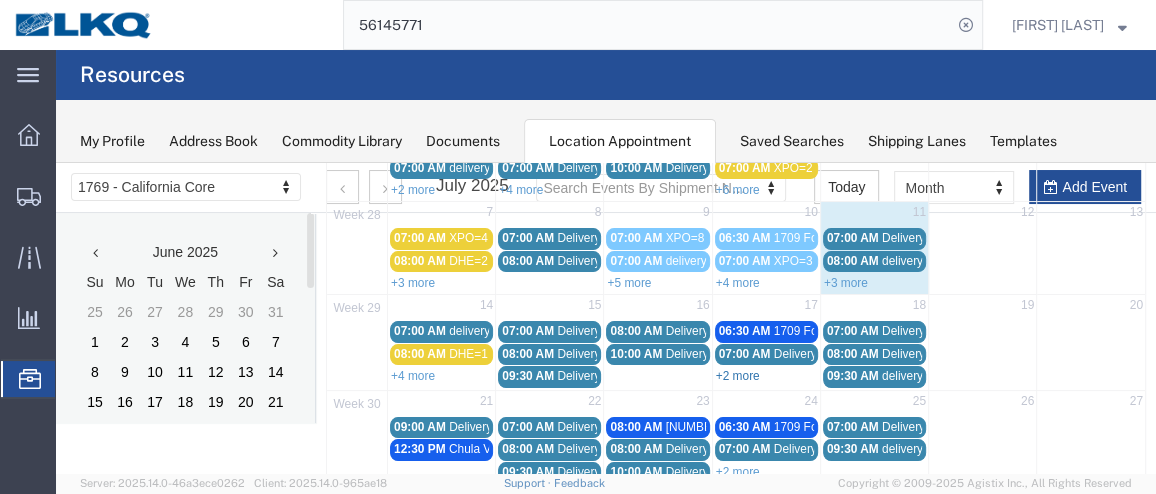 click on "+2 more" at bounding box center (738, 376) 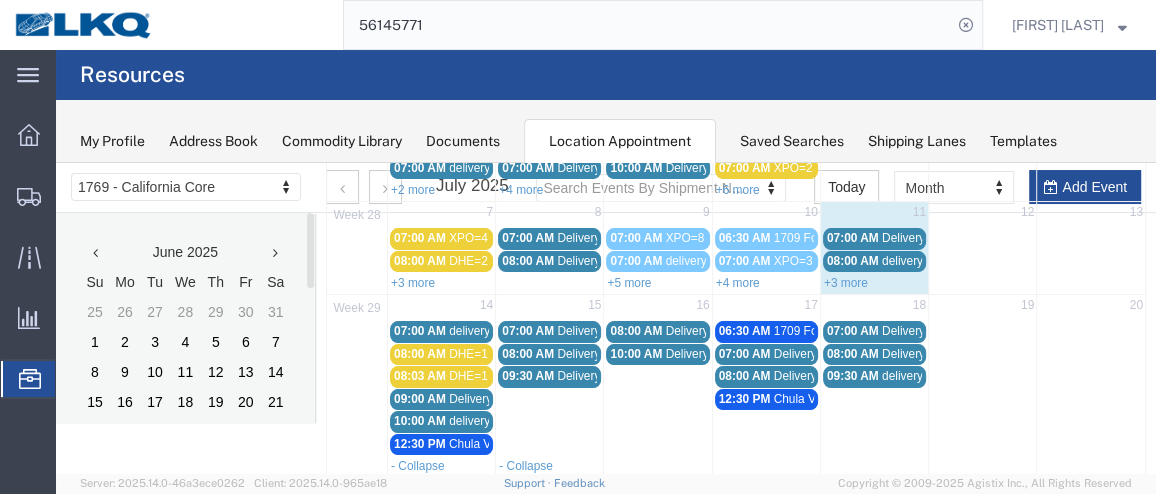 click on "08:00 AM" at bounding box center [853, 354] 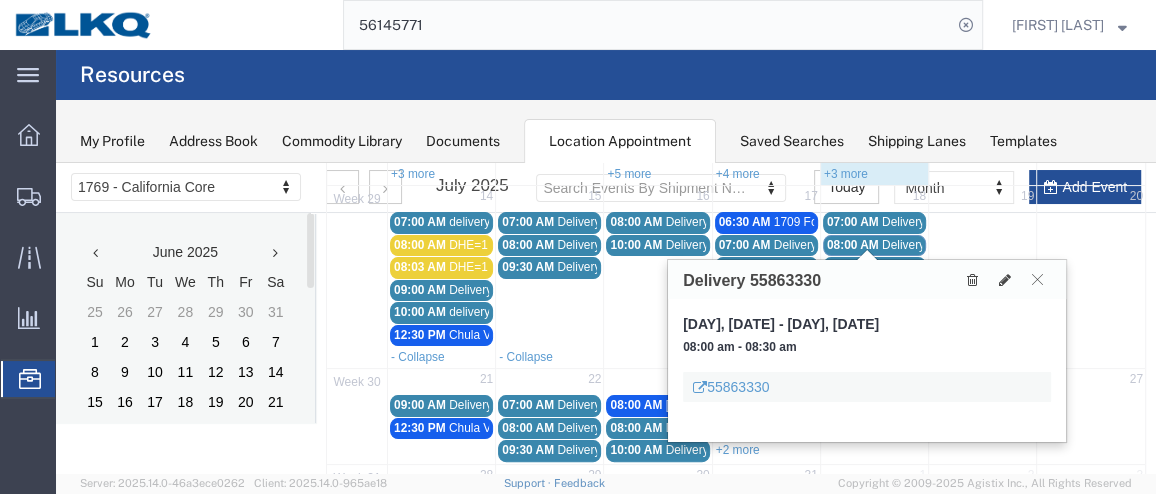 scroll, scrollTop: 320, scrollLeft: 0, axis: vertical 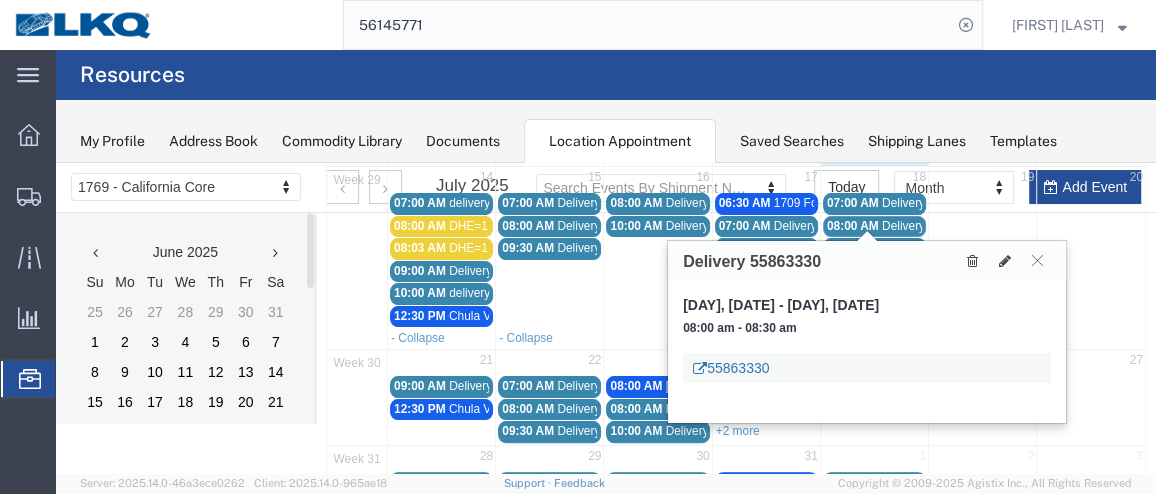 click on "55863330" at bounding box center (731, 368) 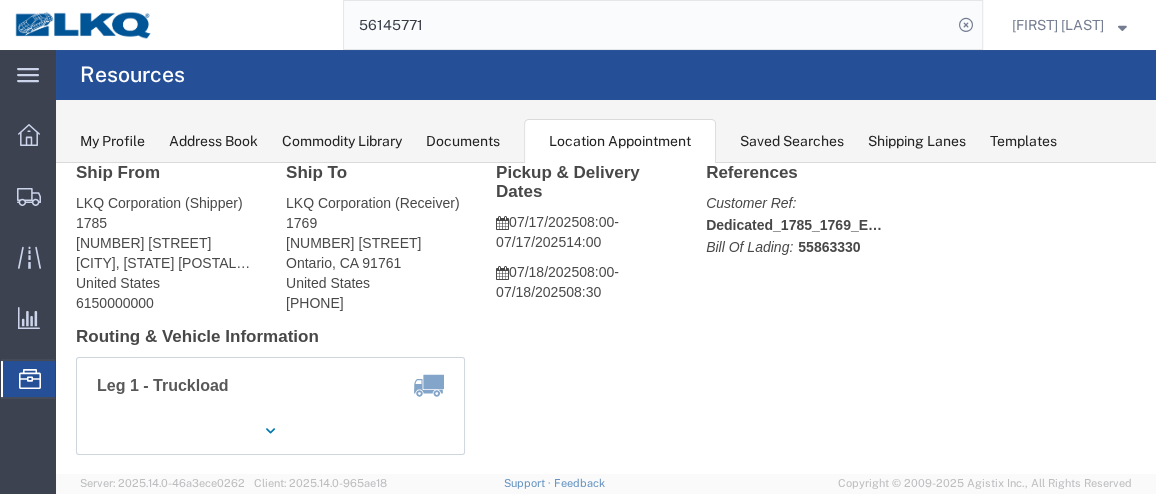 scroll, scrollTop: 37, scrollLeft: 0, axis: vertical 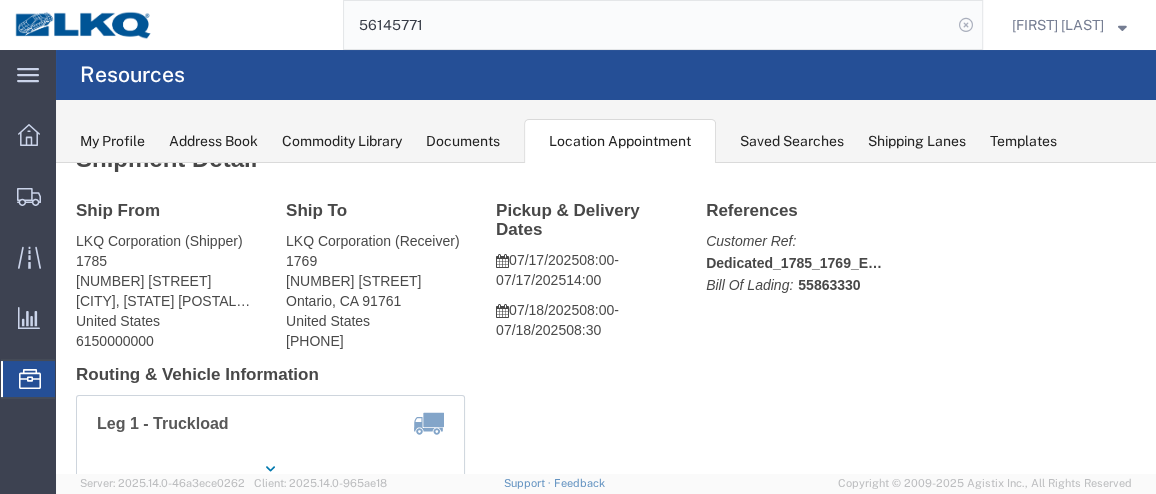 click 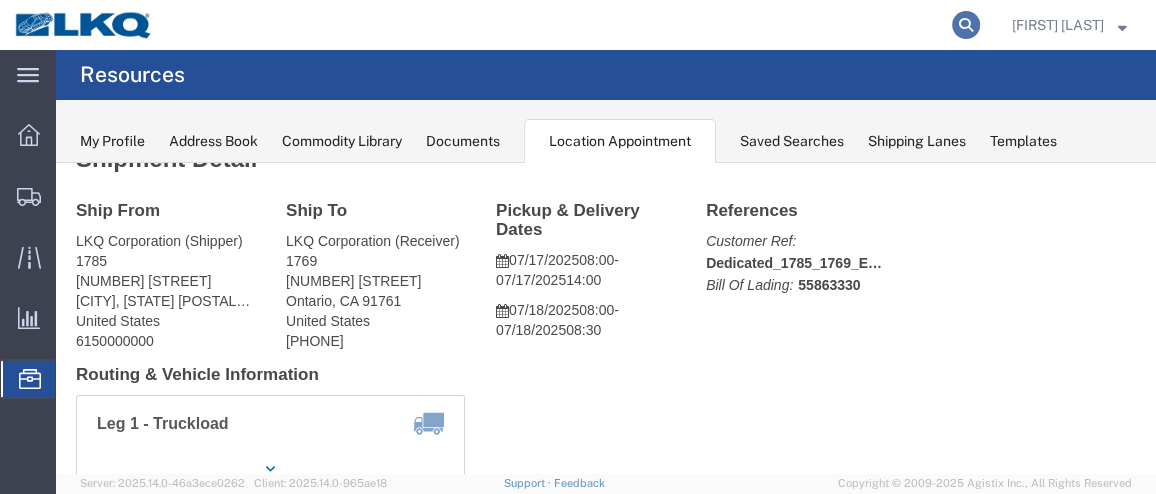 click 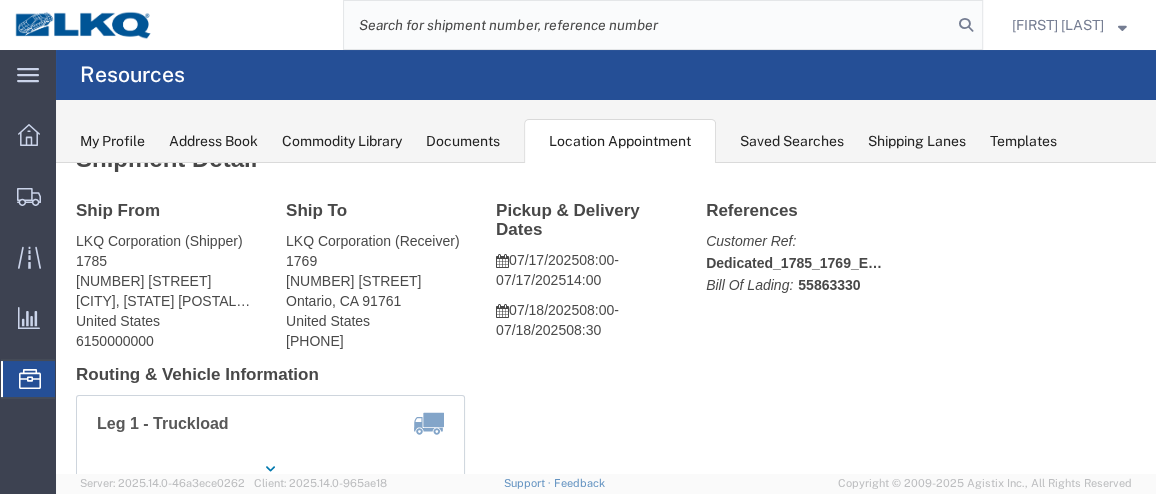 click 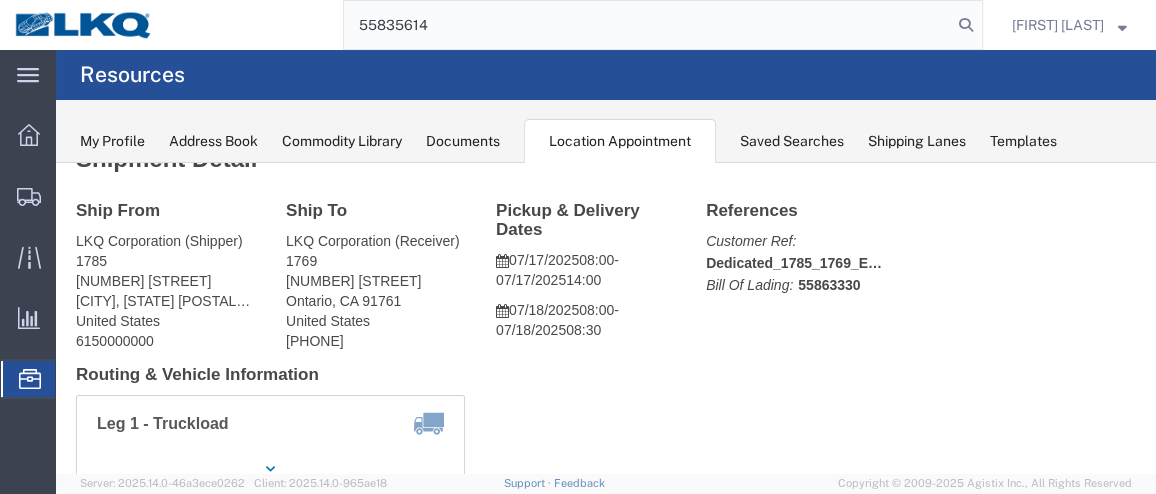 type on "55835614" 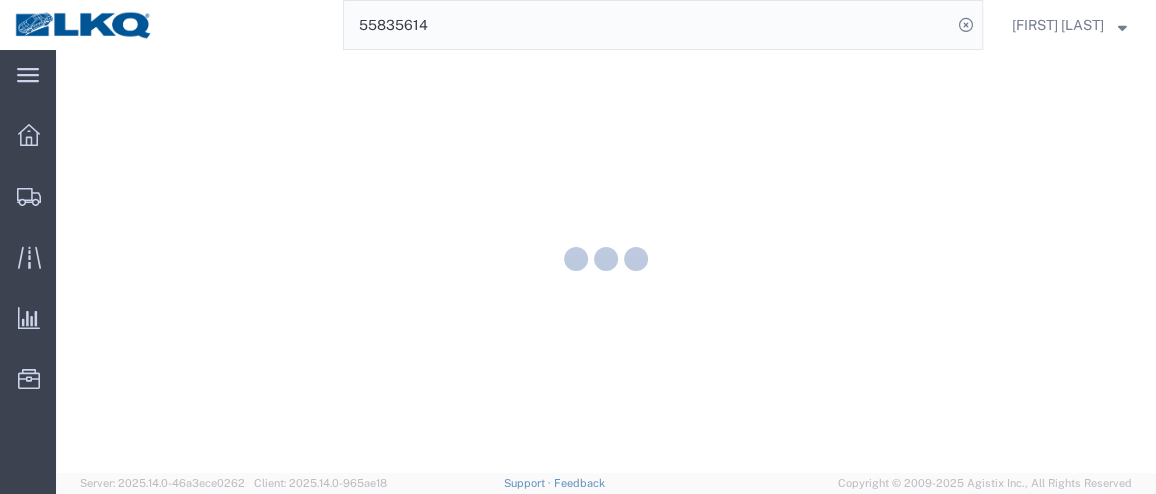 scroll, scrollTop: 0, scrollLeft: 0, axis: both 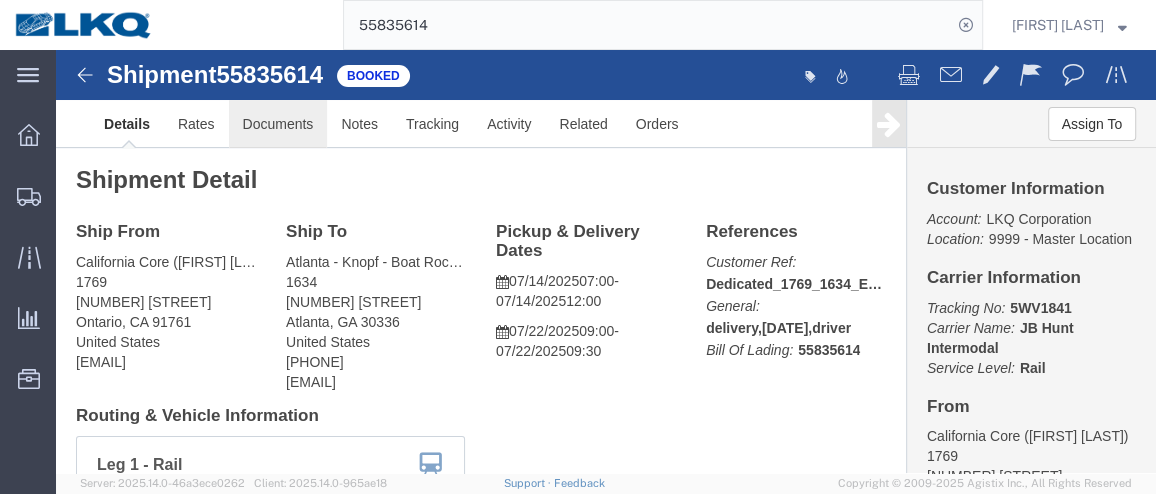 click on "Documents" 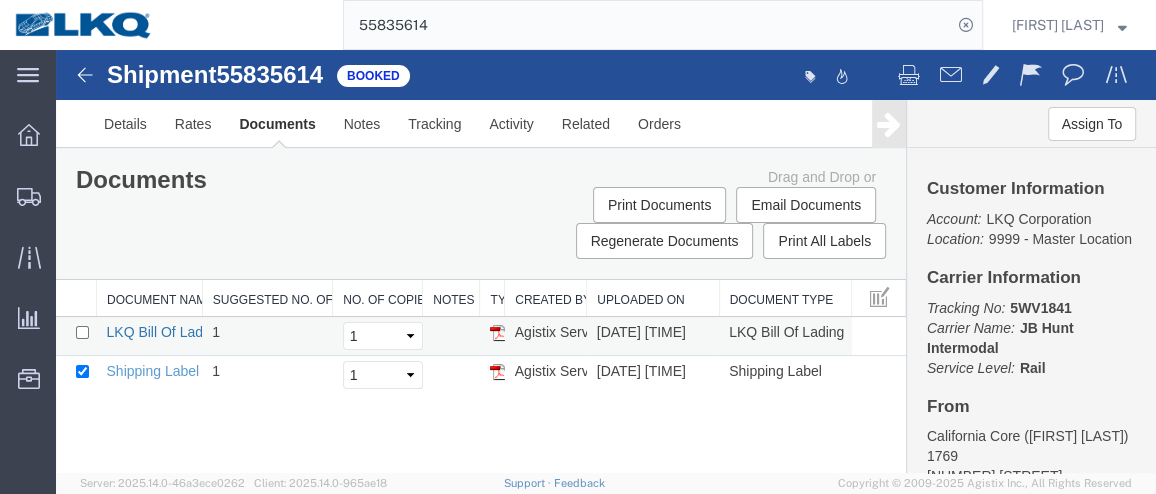 click on "LKQ Bill Of Lading" at bounding box center [163, 332] 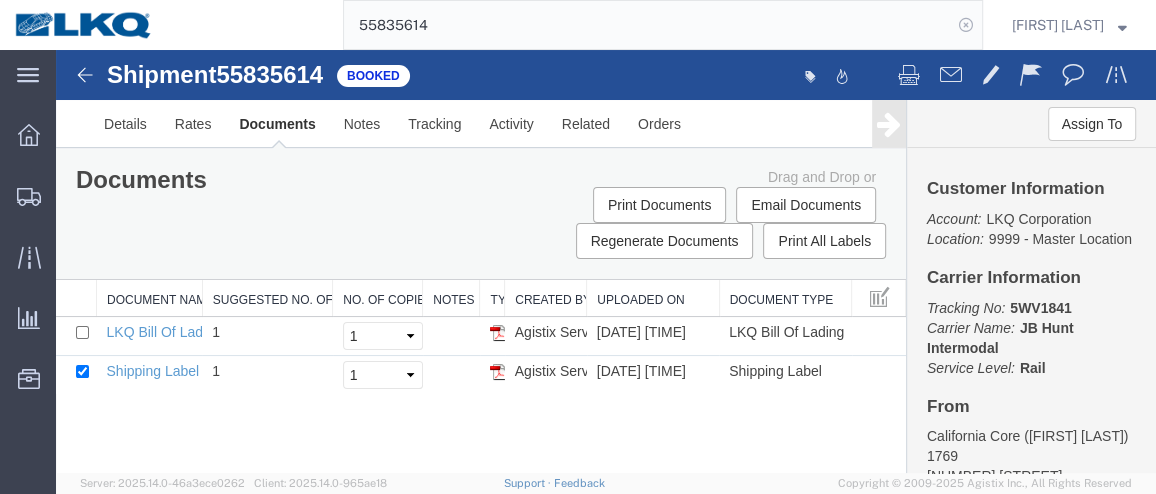 click 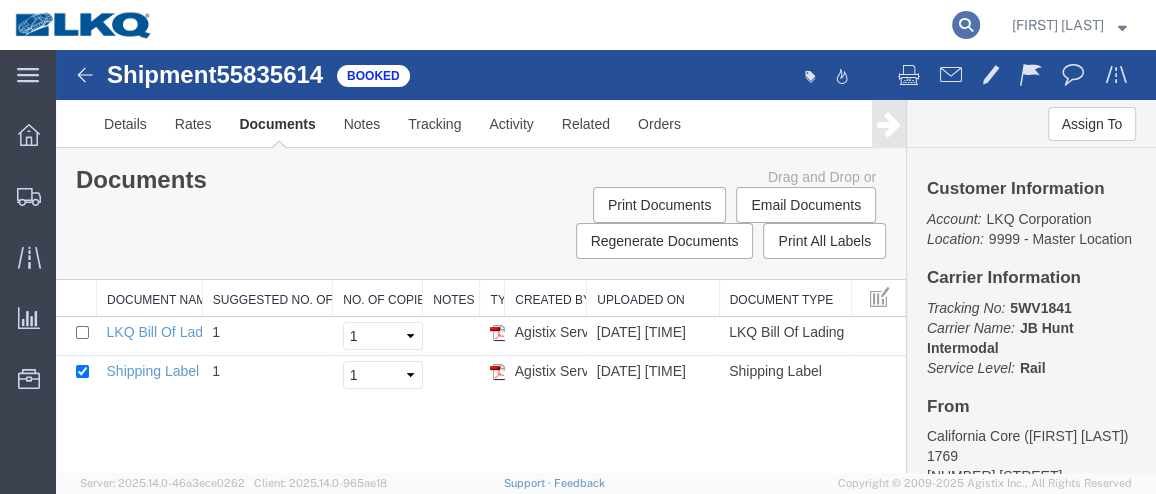 drag, startPoint x: 949, startPoint y: 20, endPoint x: 939, endPoint y: 21, distance: 10.049875 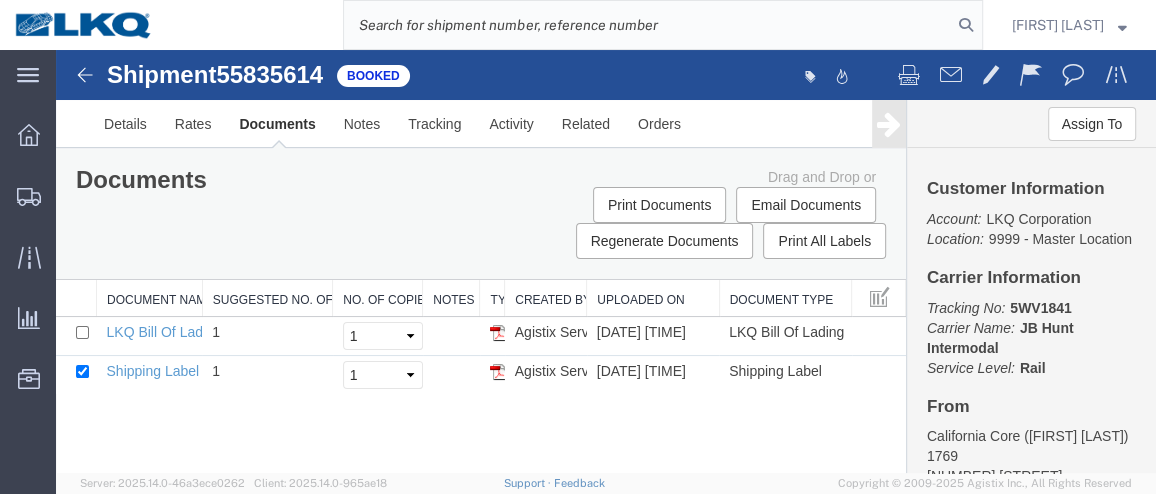 click 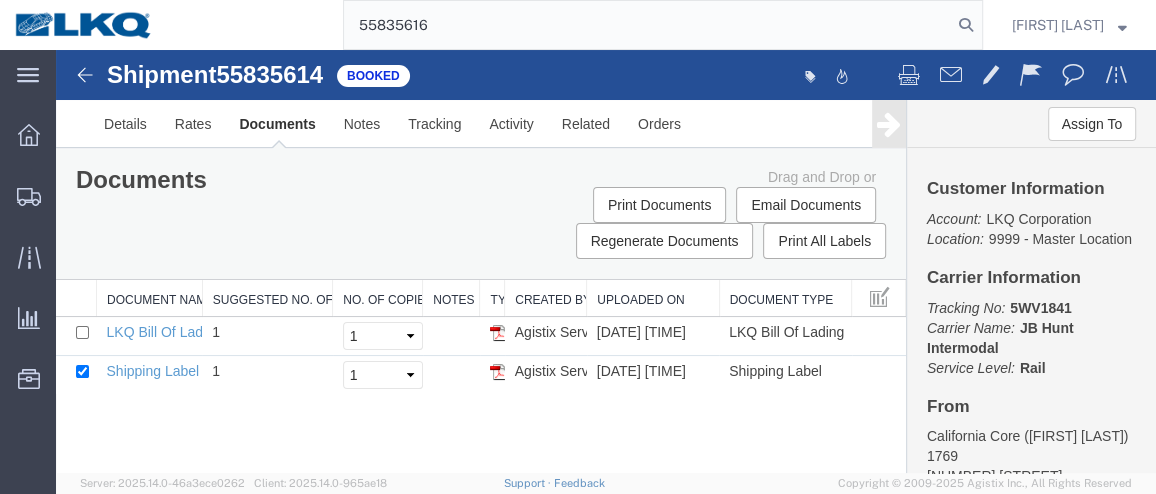 type on "55835616" 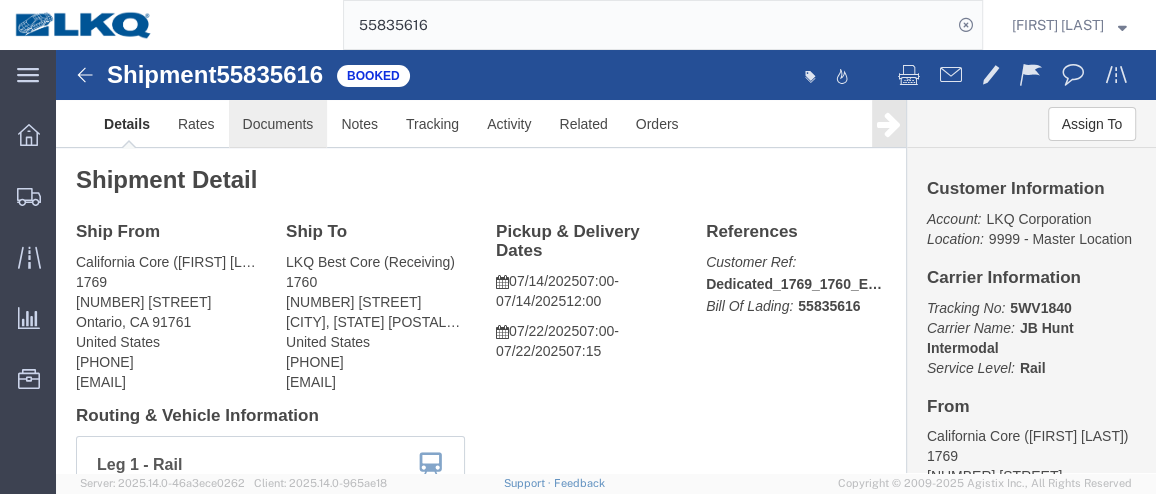 click on "Documents" 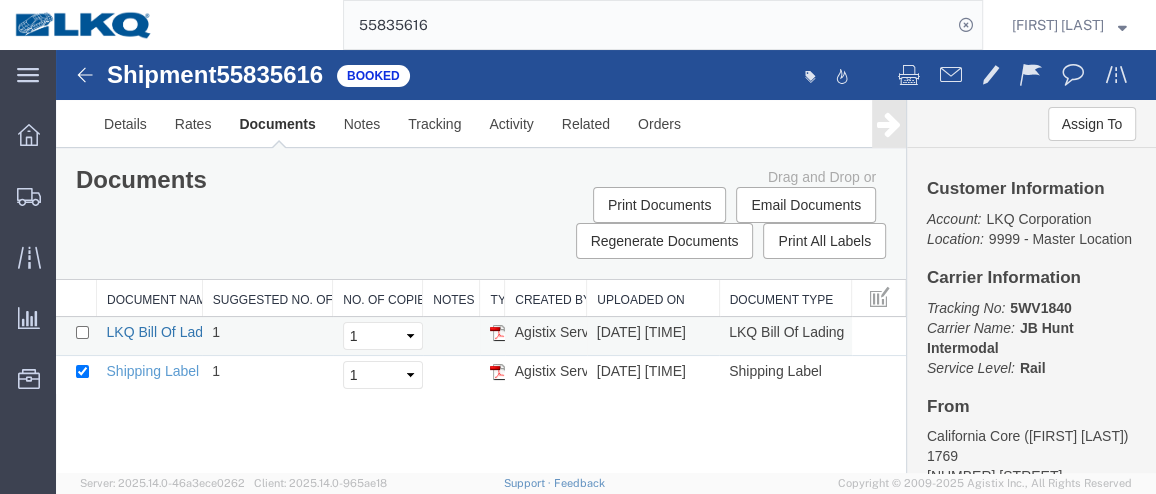 click on "LKQ Bill Of Lading" at bounding box center (163, 332) 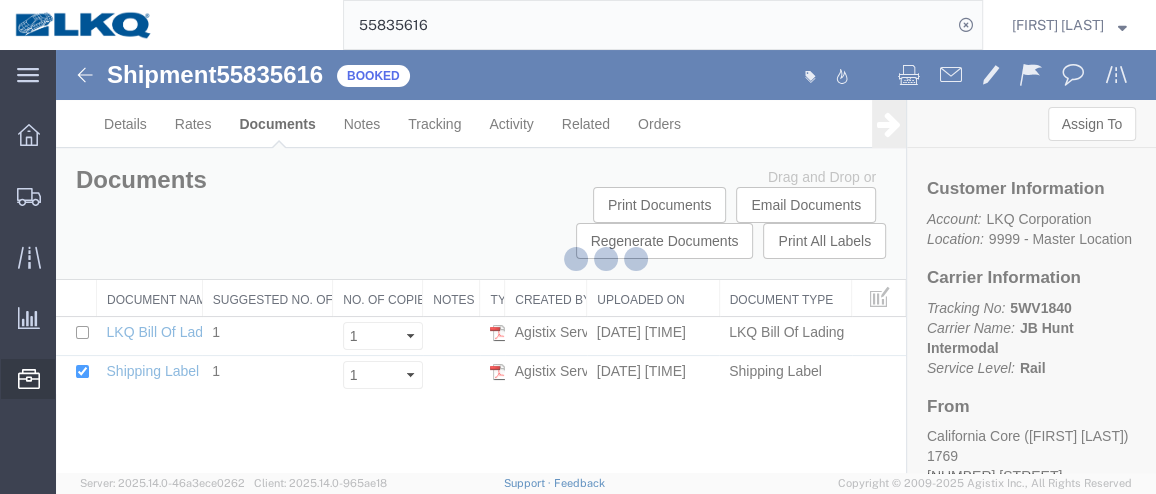click 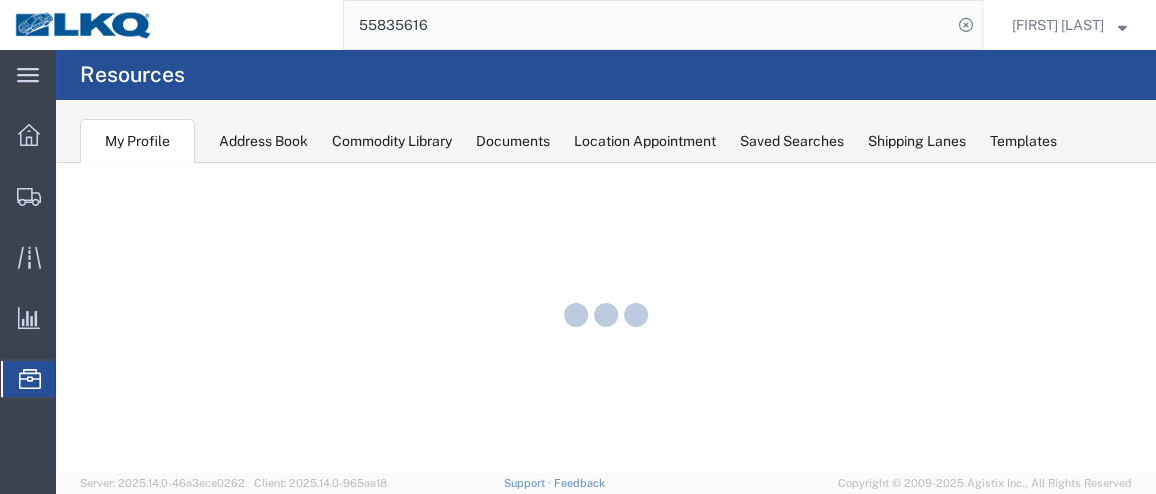 scroll, scrollTop: 0, scrollLeft: 0, axis: both 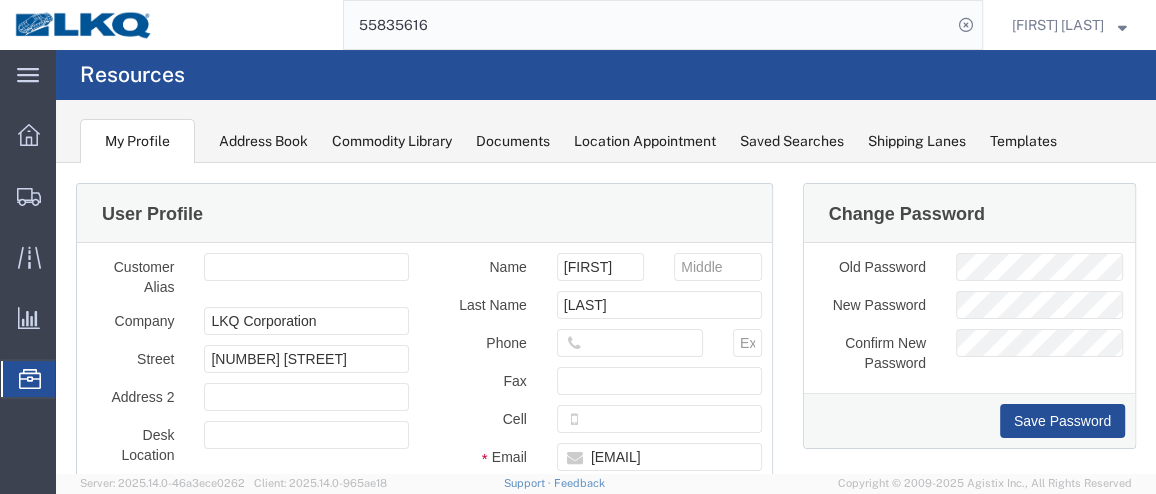 click on "Location Appointment" 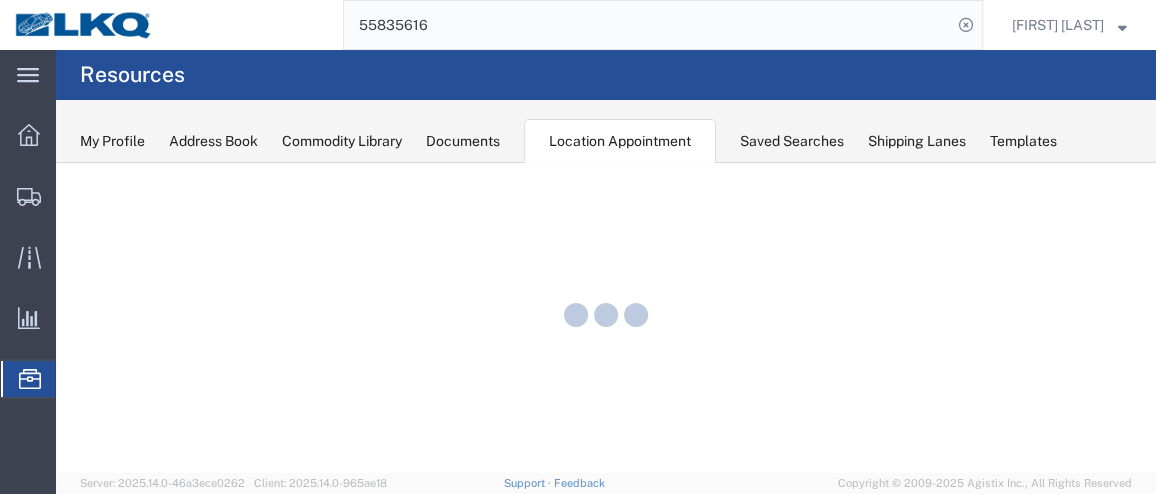 scroll, scrollTop: 0, scrollLeft: 0, axis: both 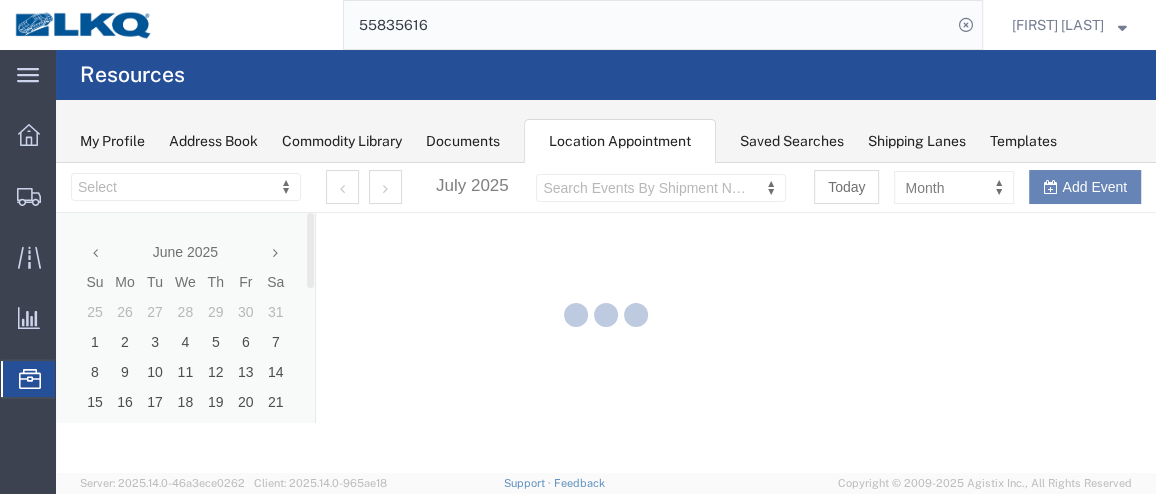 select on "28716" 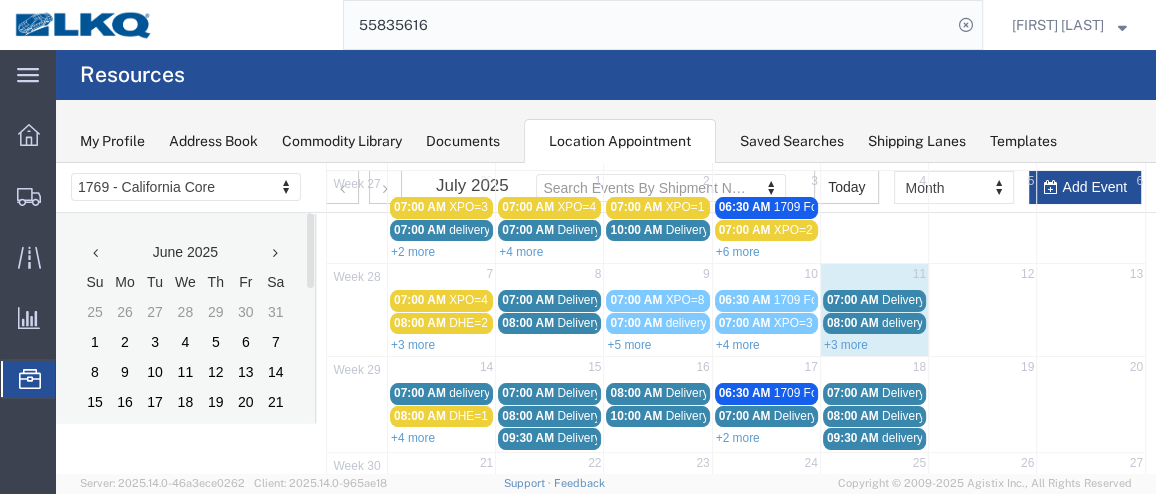 scroll, scrollTop: 159, scrollLeft: 0, axis: vertical 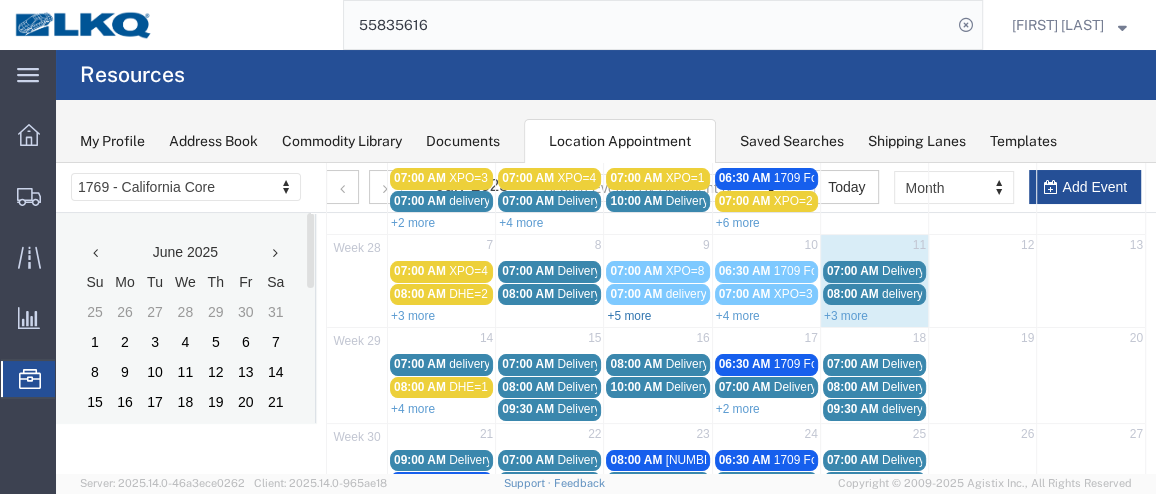 click on "+5 more" at bounding box center [629, 316] 